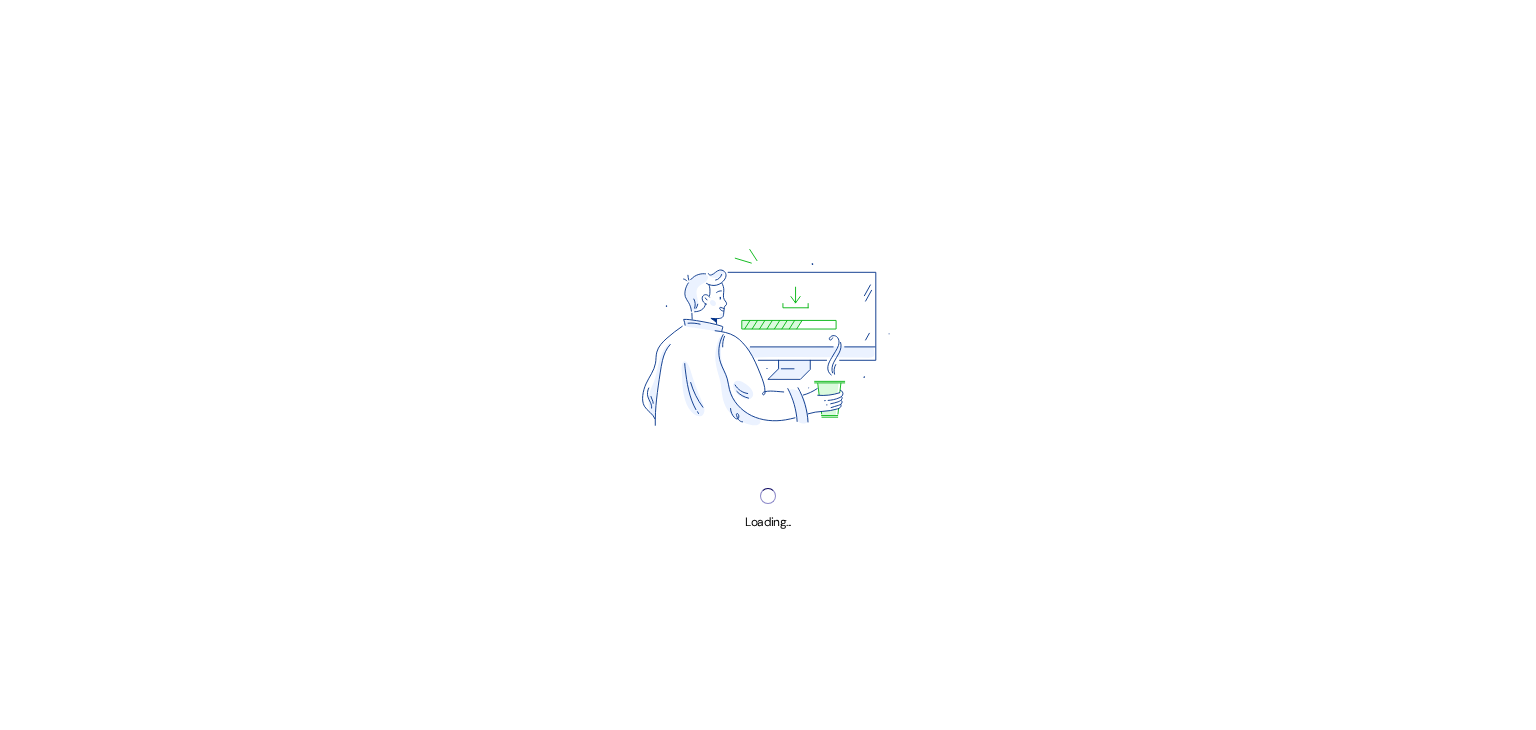 scroll, scrollTop: 0, scrollLeft: 0, axis: both 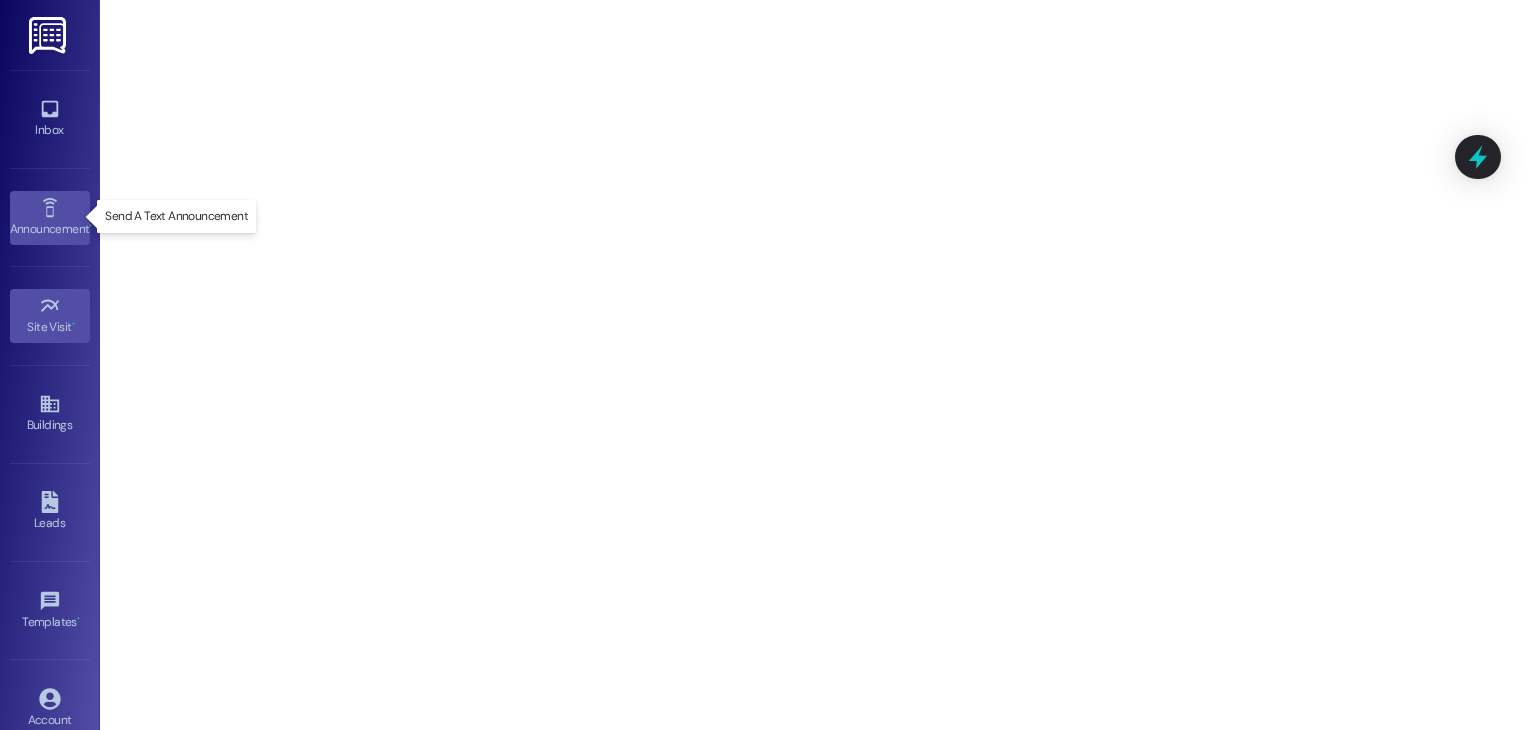 click on "Announcement   •" at bounding box center [50, 229] 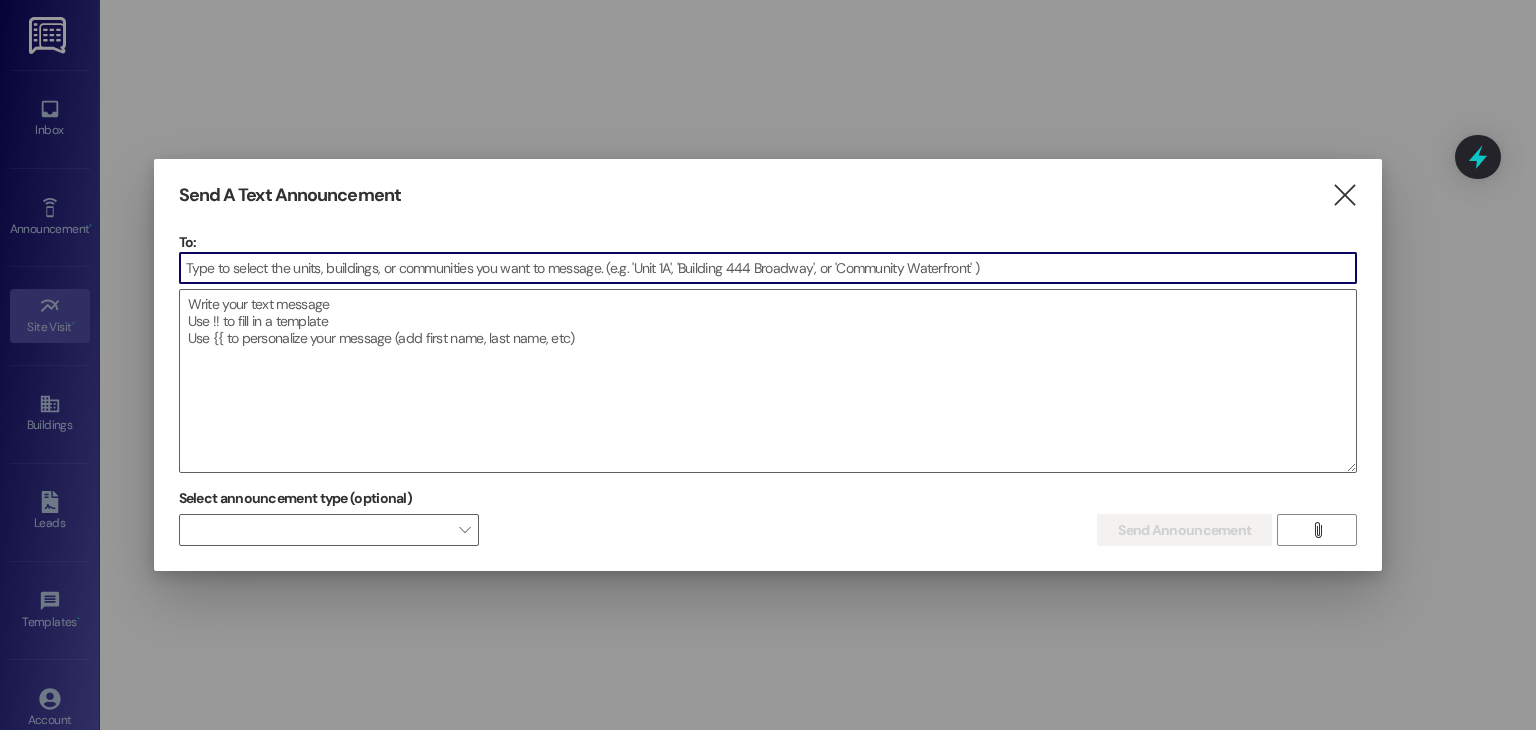 click at bounding box center (768, 268) 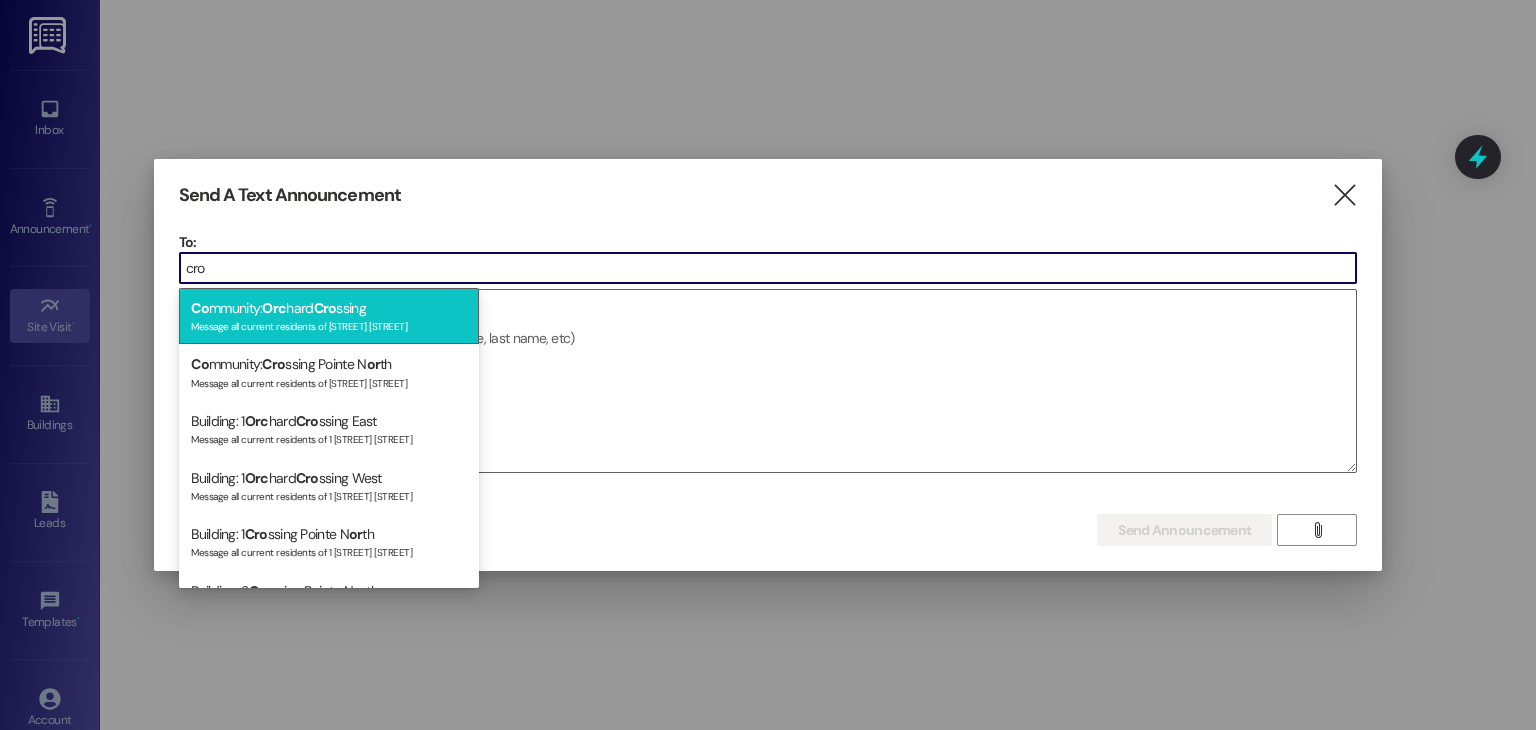 type on "cro" 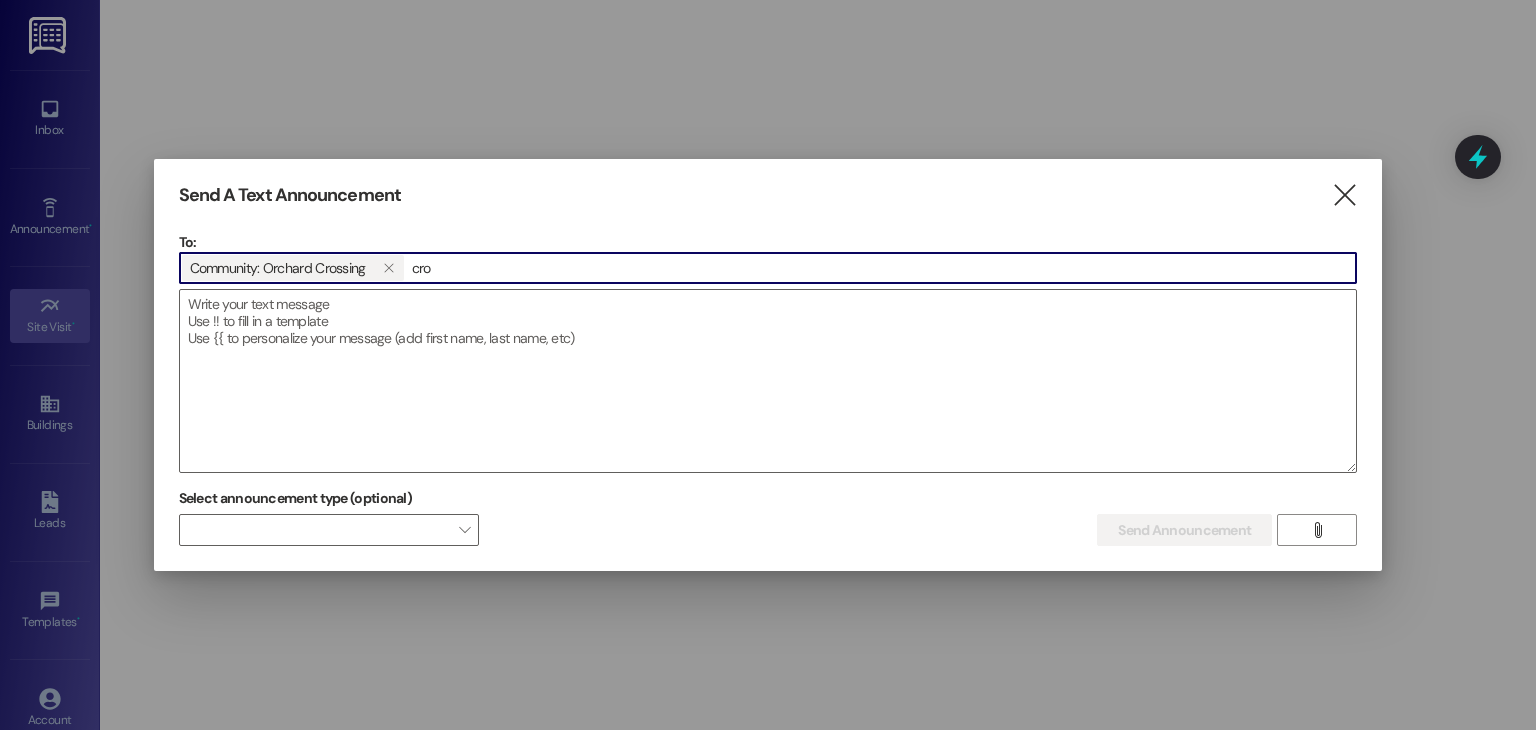 type 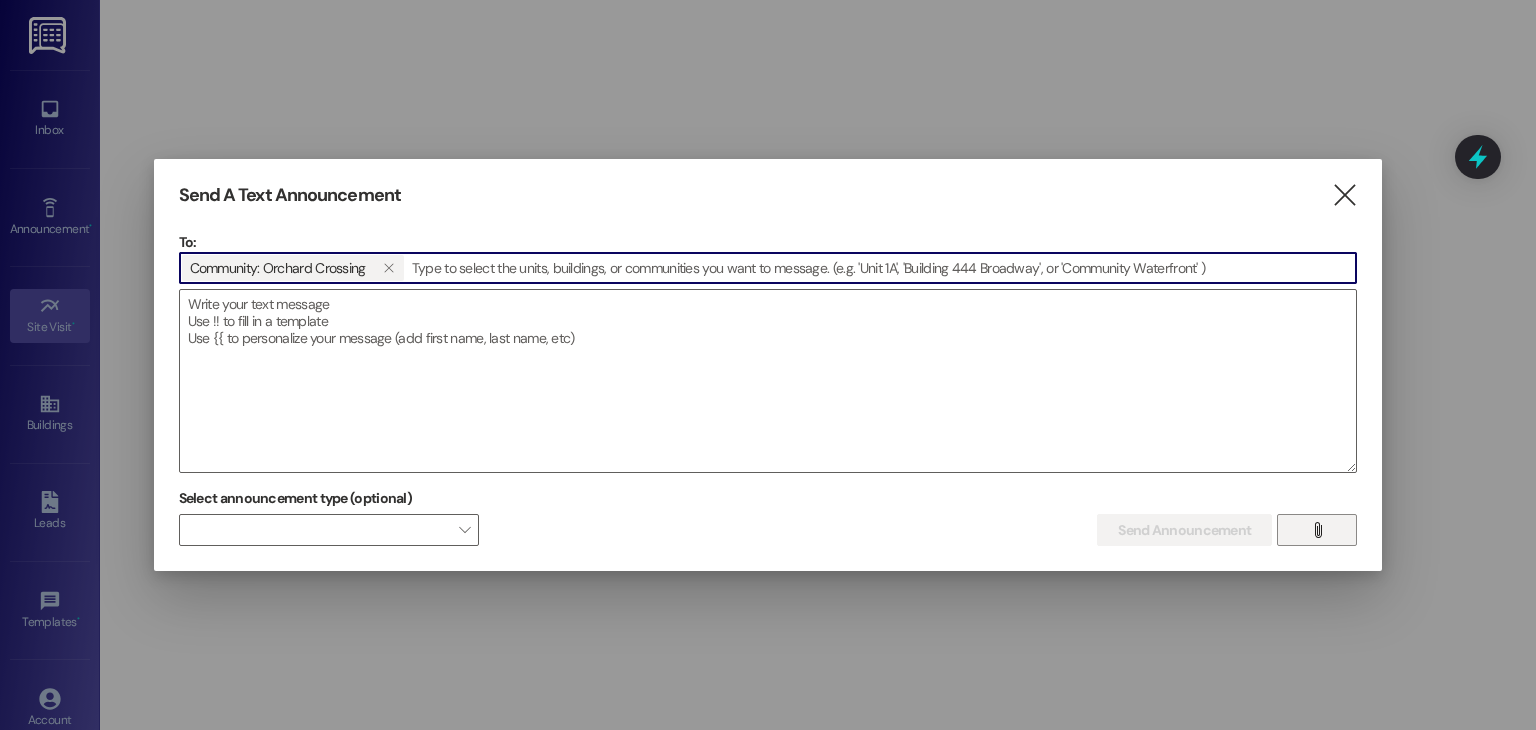 click on "" at bounding box center [1317, 530] 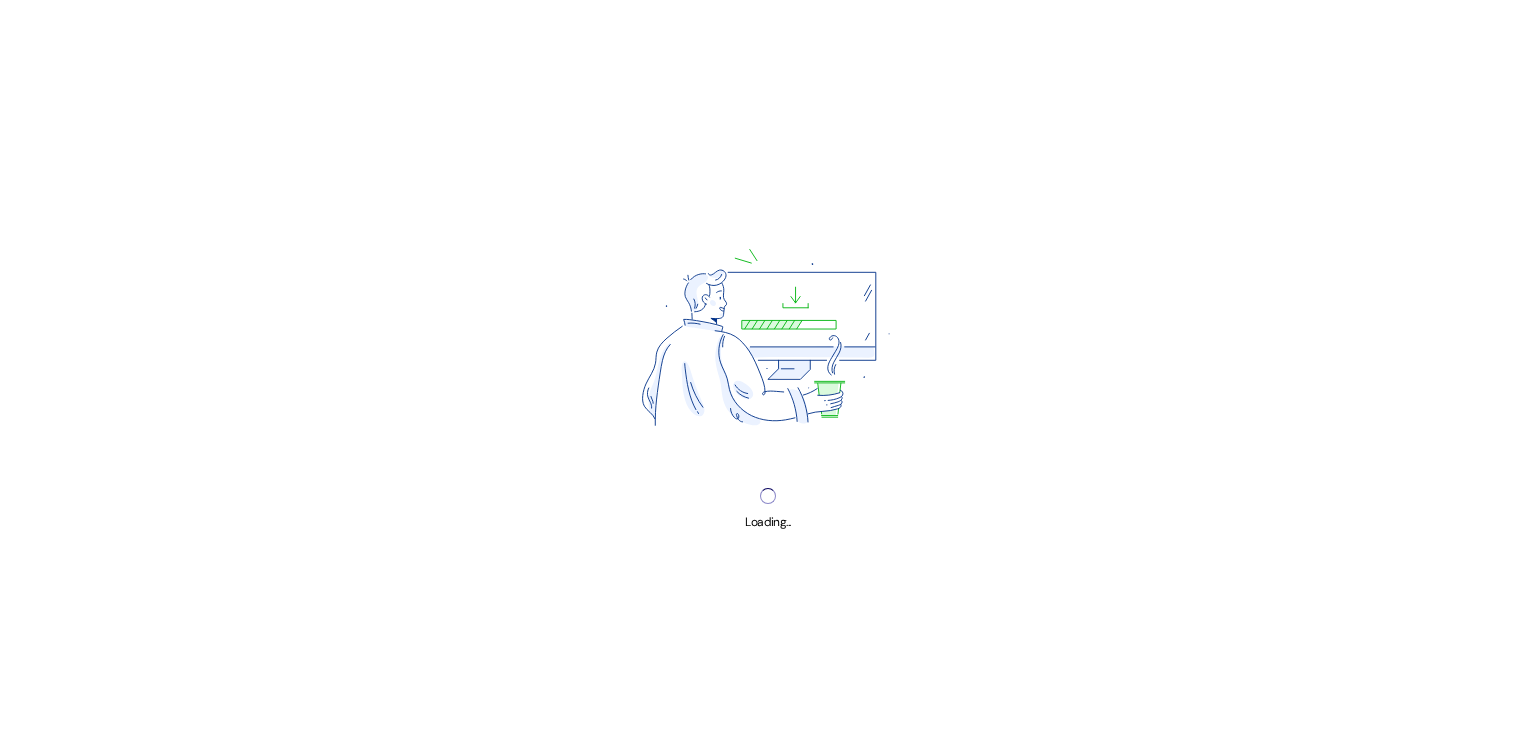 scroll, scrollTop: 0, scrollLeft: 0, axis: both 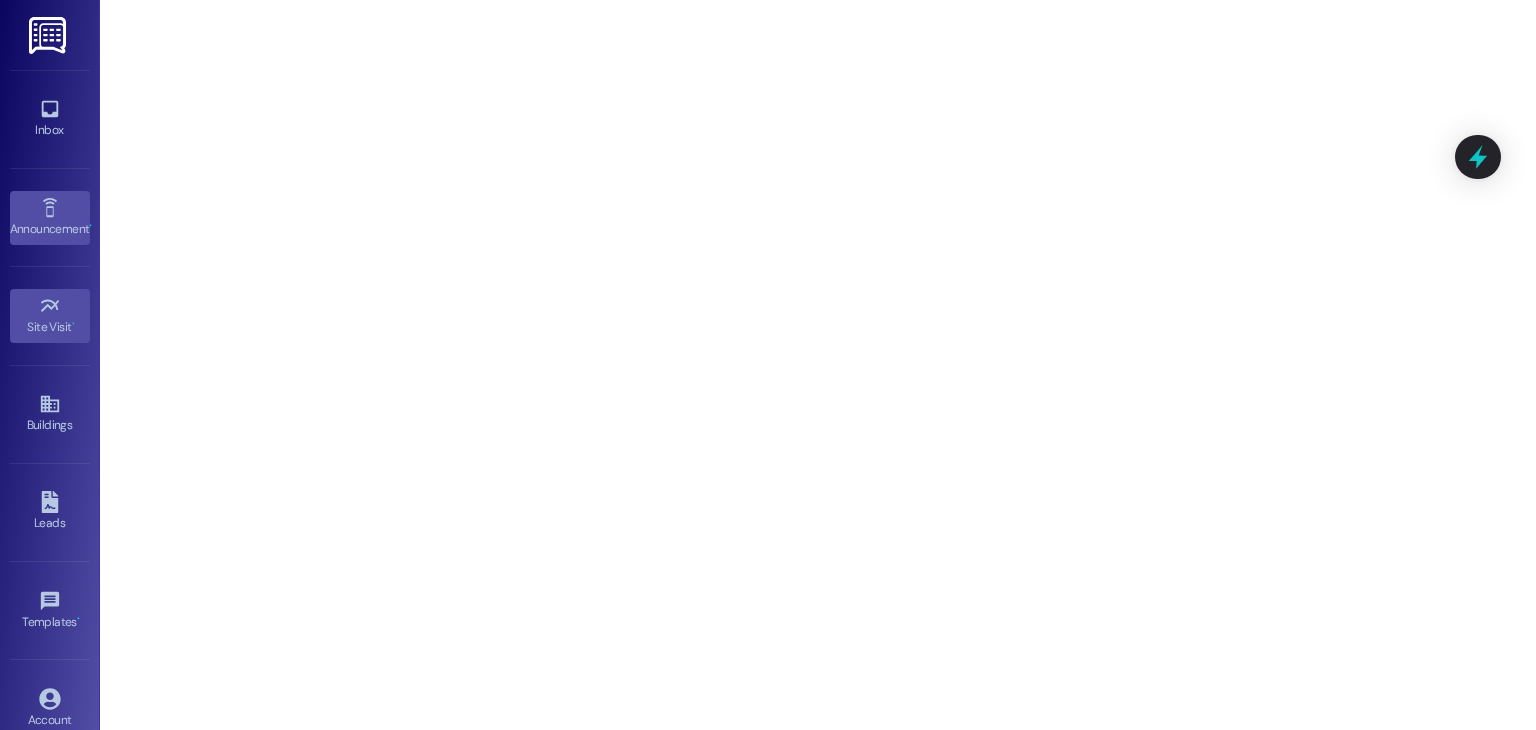 click on "Announcement   •" at bounding box center (50, 218) 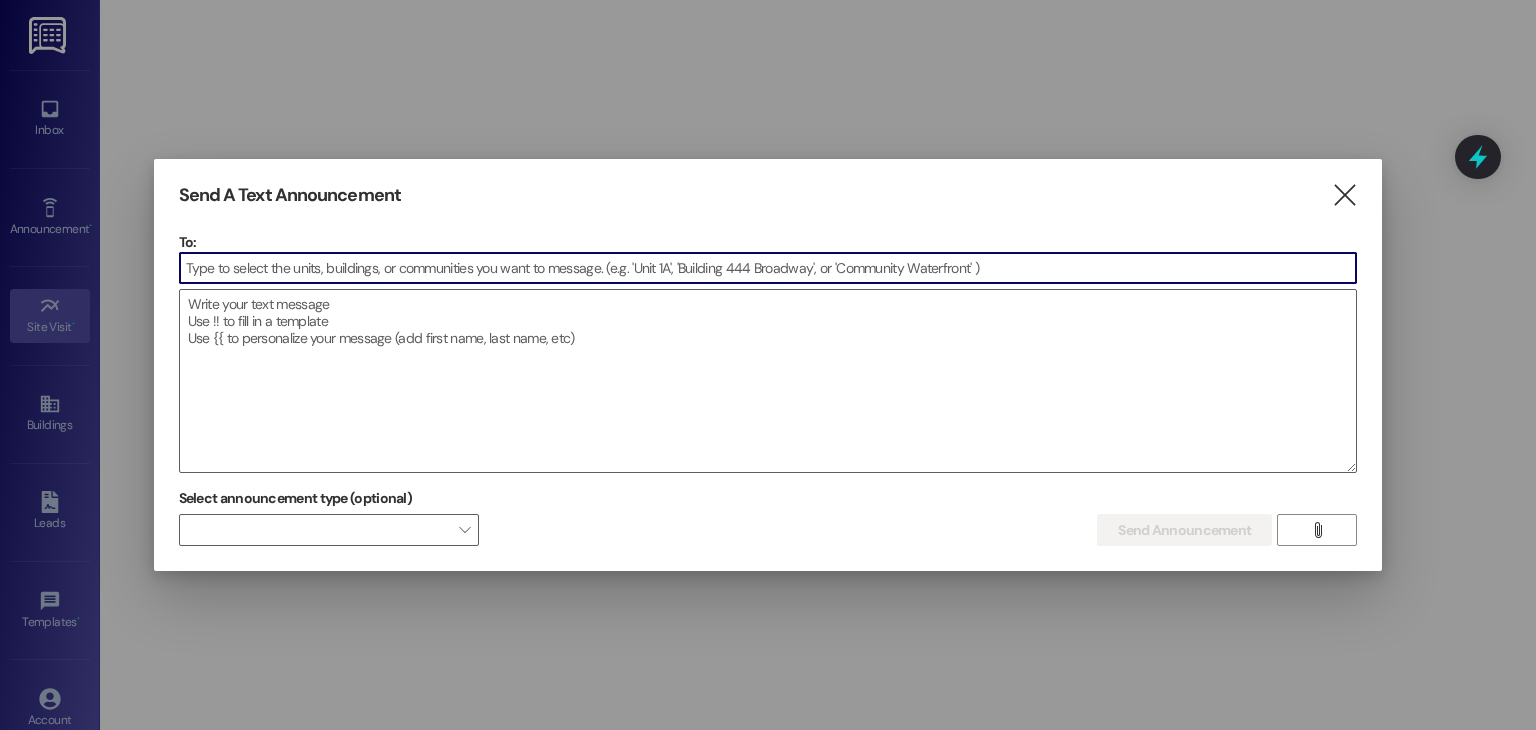click at bounding box center (768, 268) 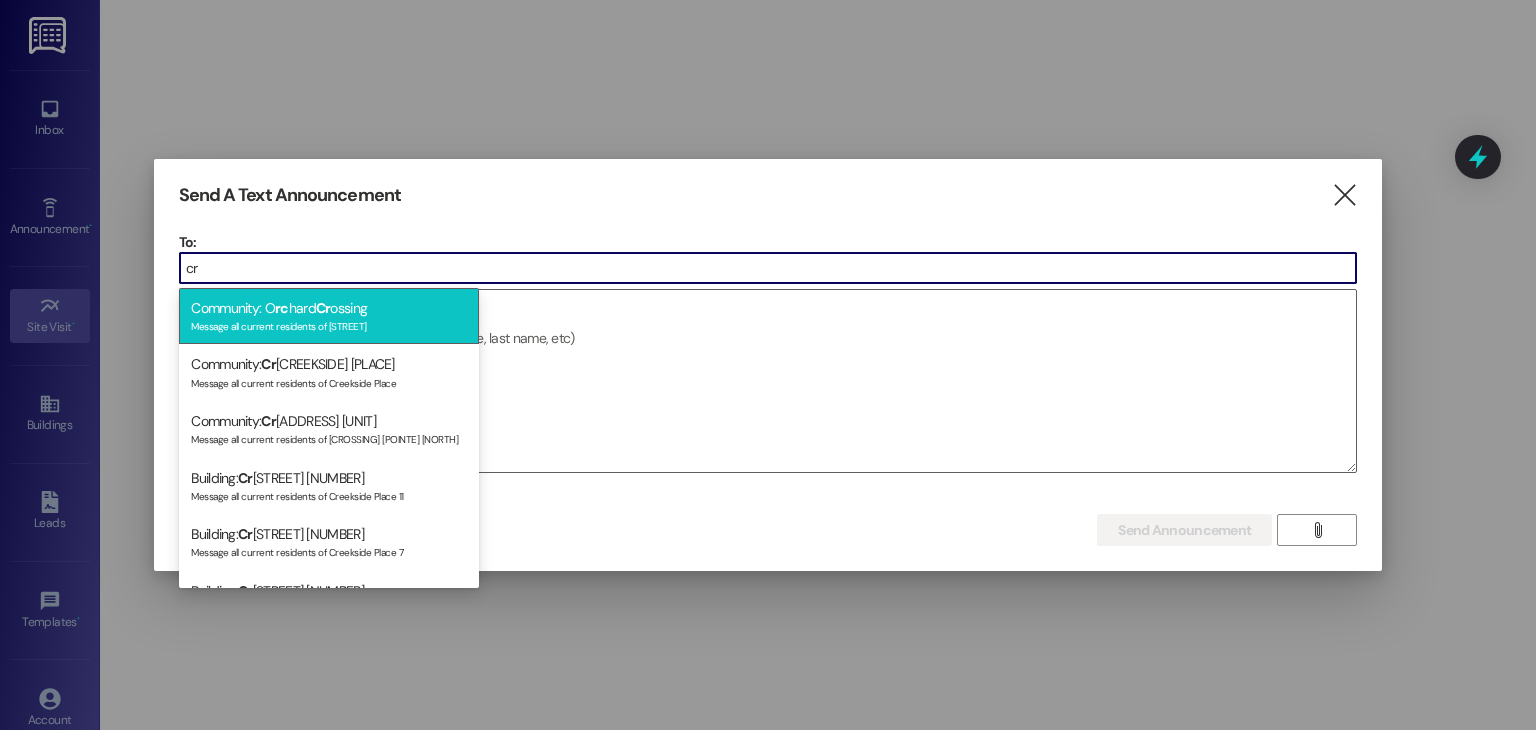 type on "cr" 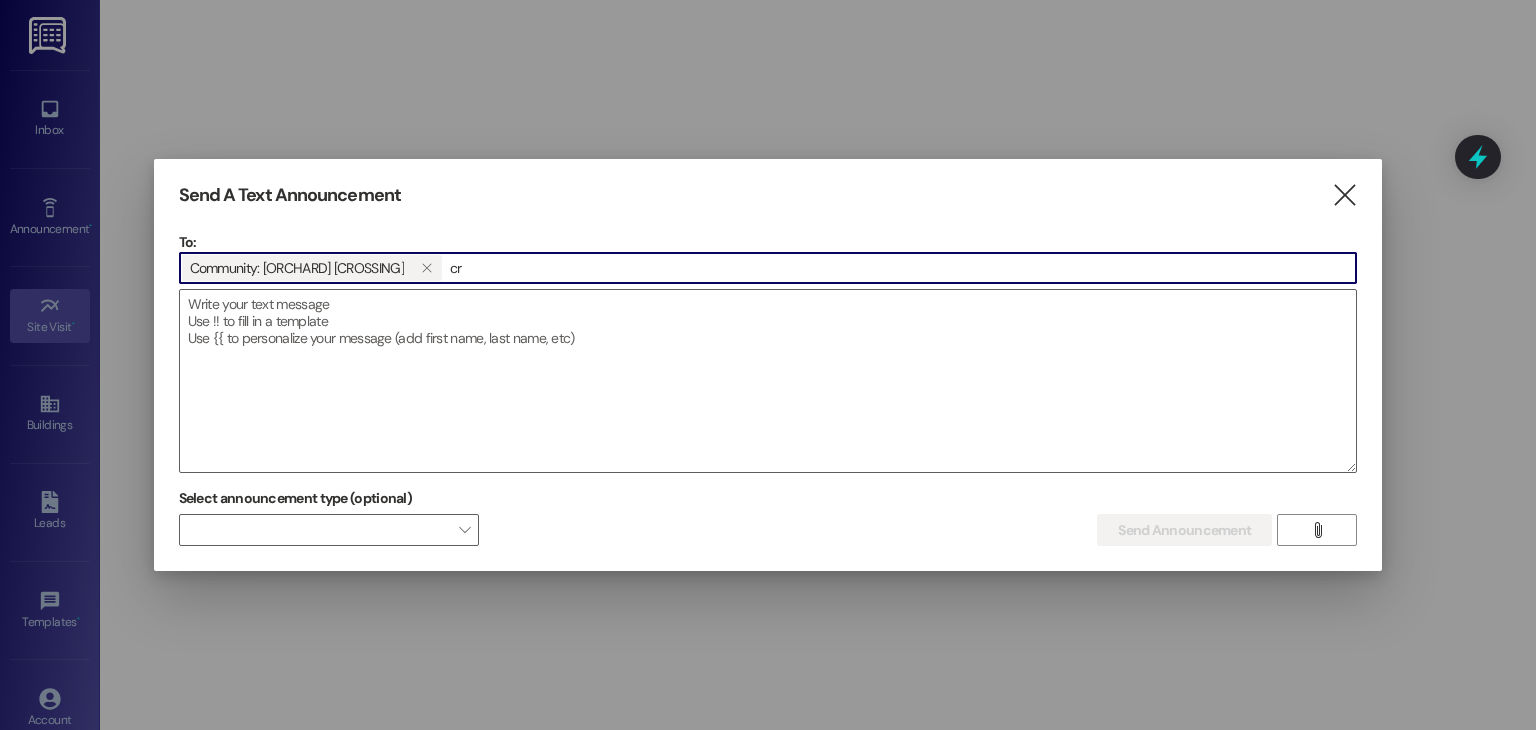 type 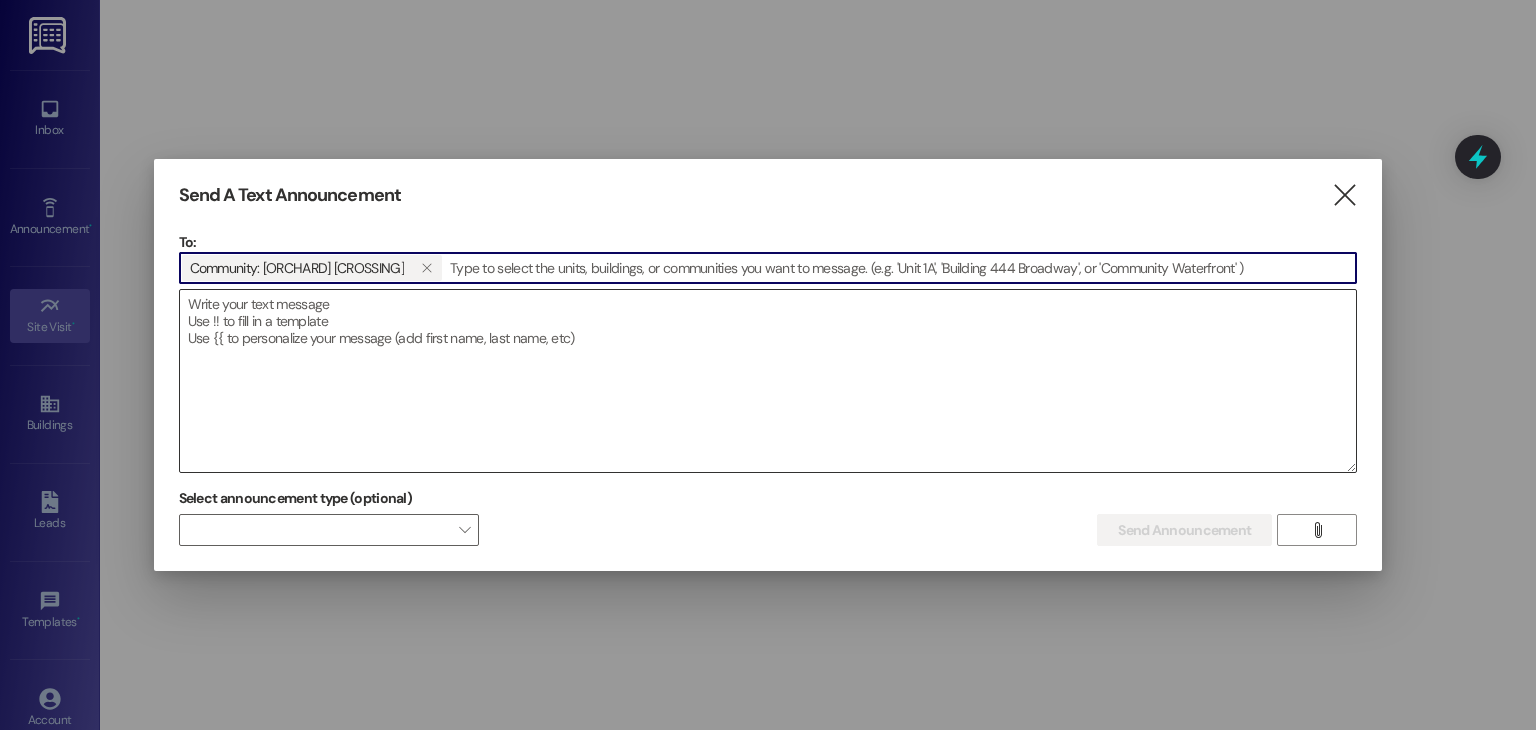 click at bounding box center (768, 381) 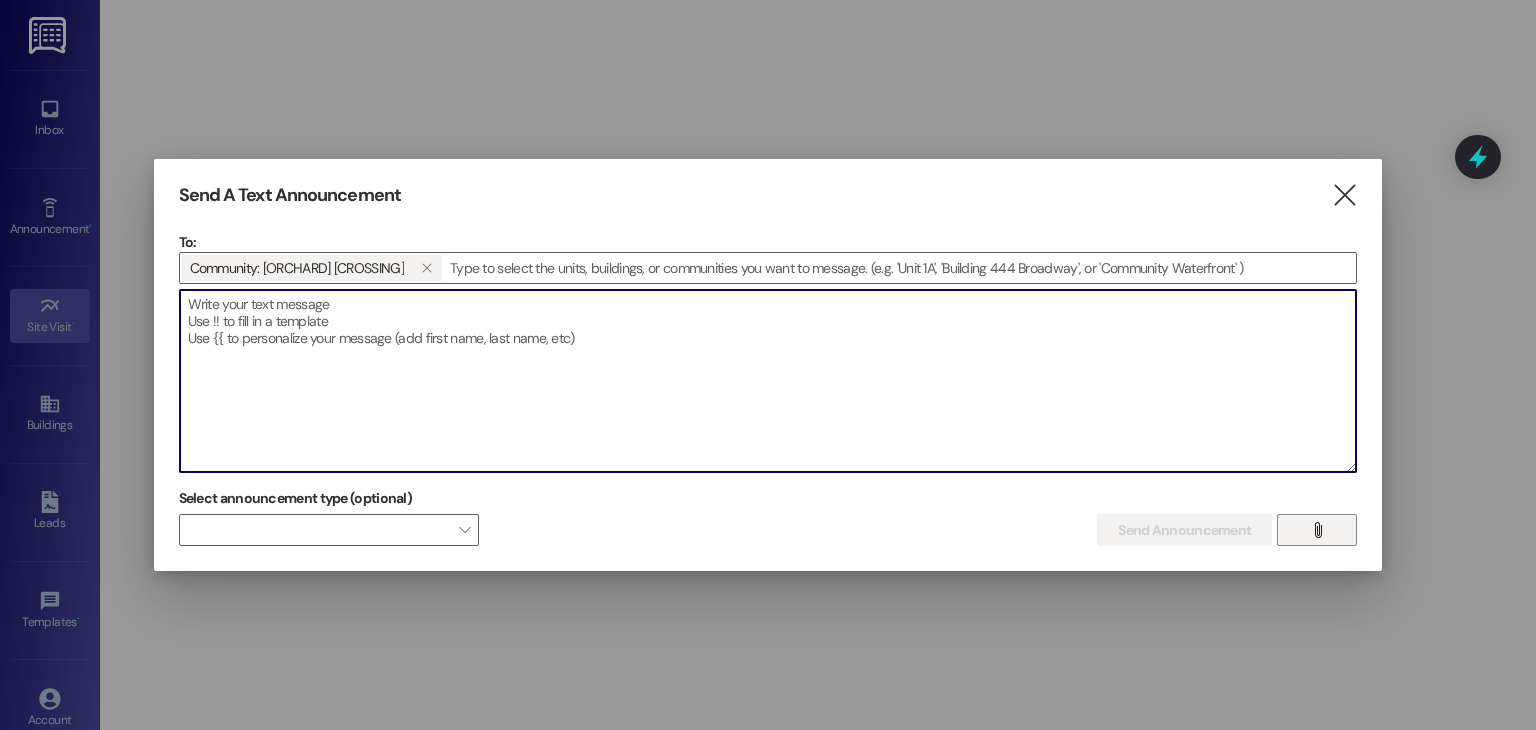 click on "" at bounding box center (1317, 530) 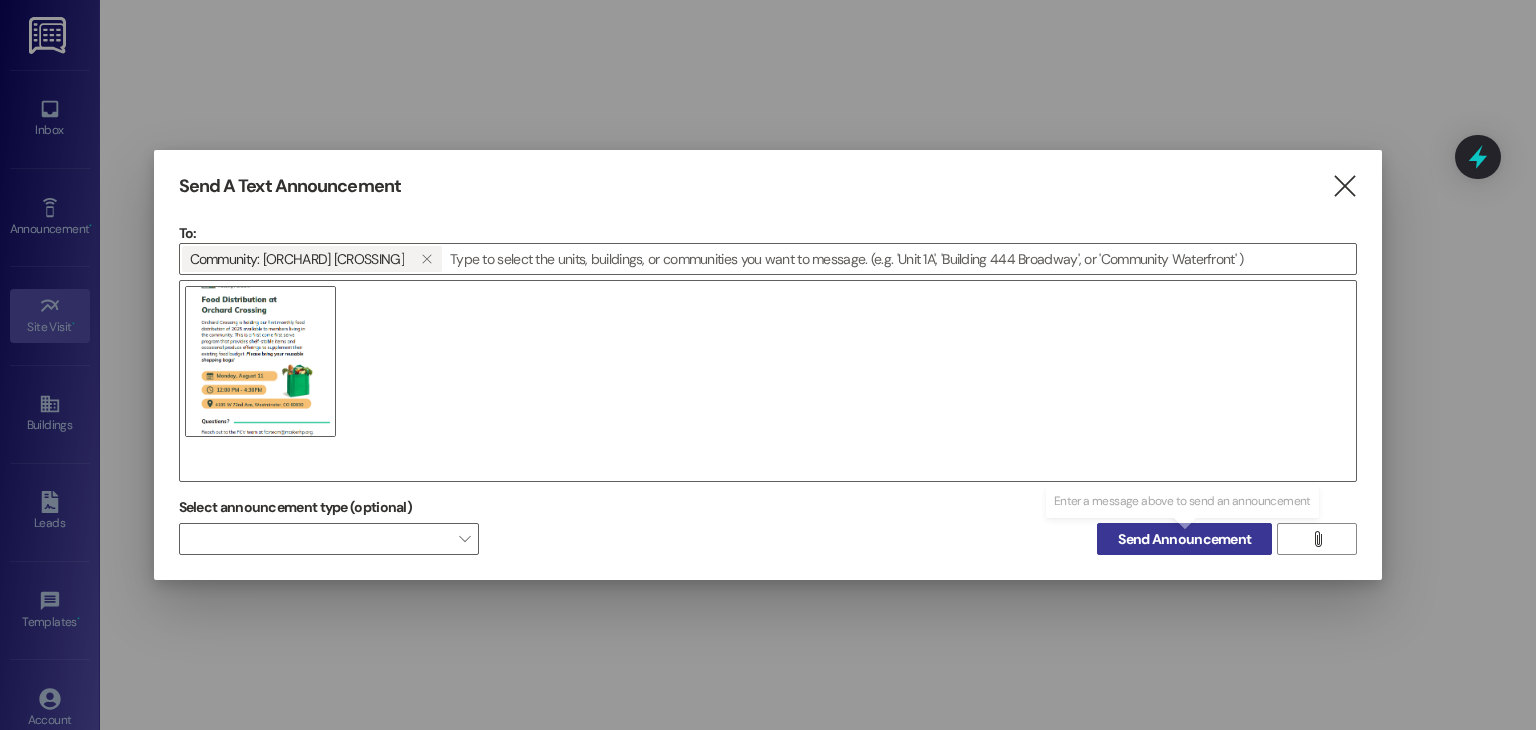 click on "Send Announcement" at bounding box center [1184, 539] 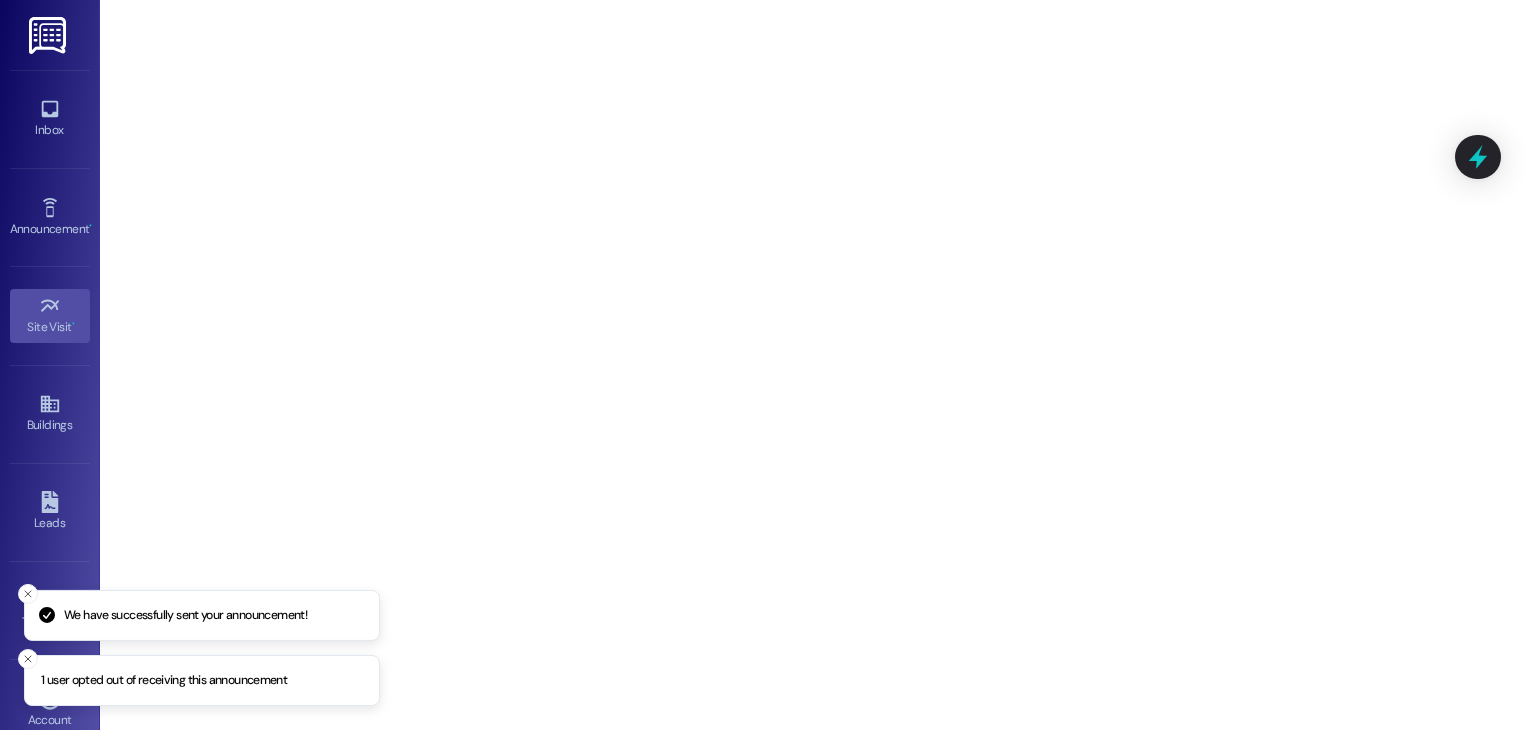 click on "Announcement   • Send A Text Announcement" at bounding box center [50, 217] 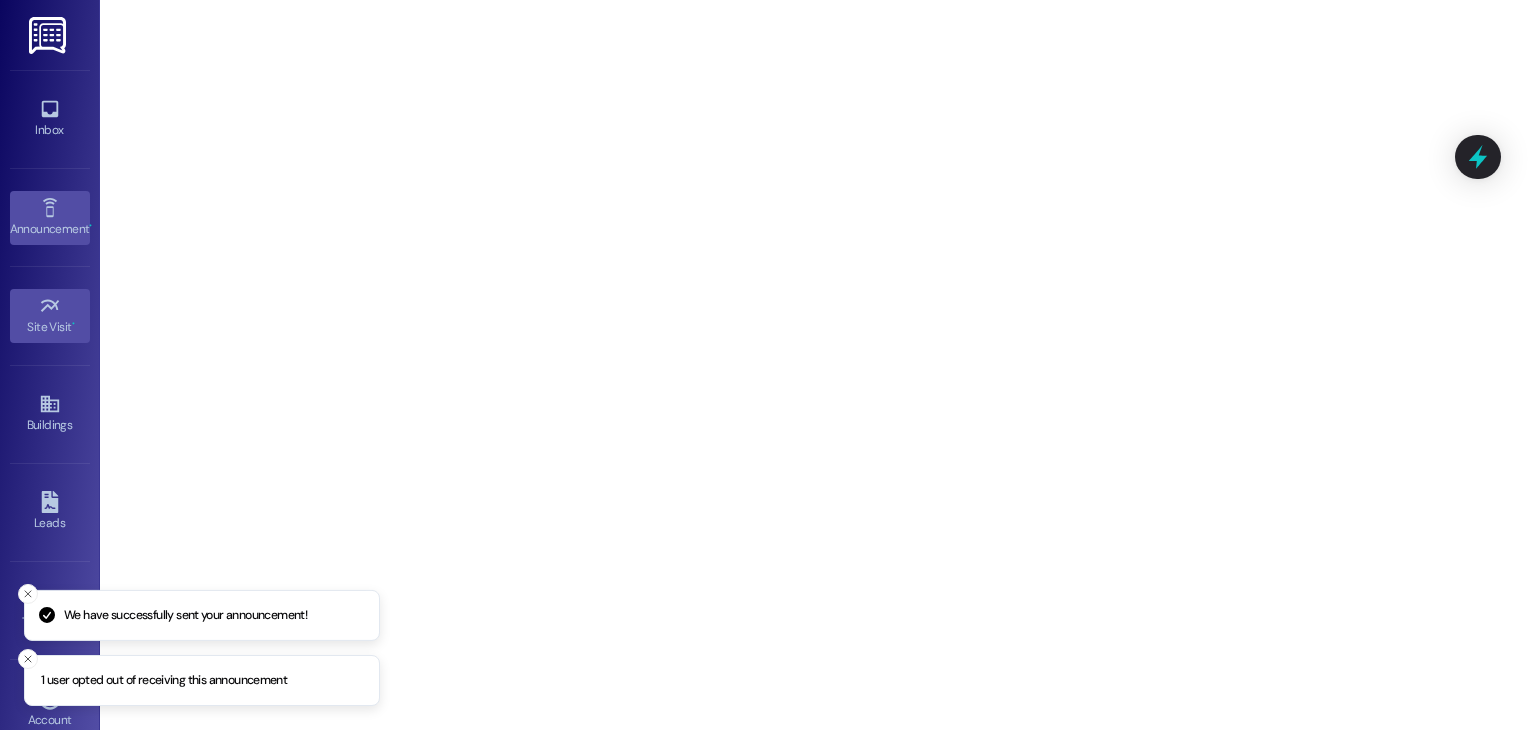 click on "Announcement   •" at bounding box center (50, 229) 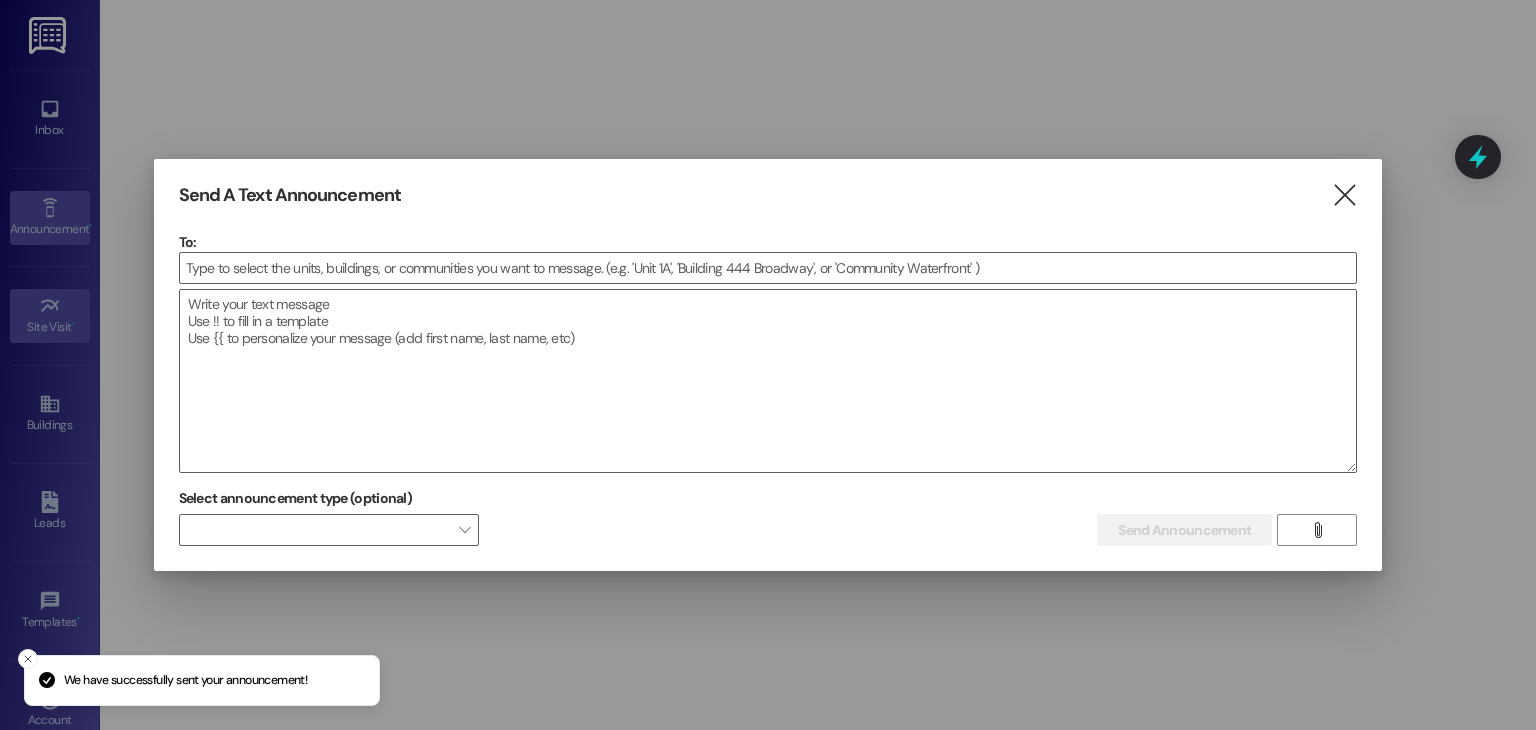 click at bounding box center [768, 365] 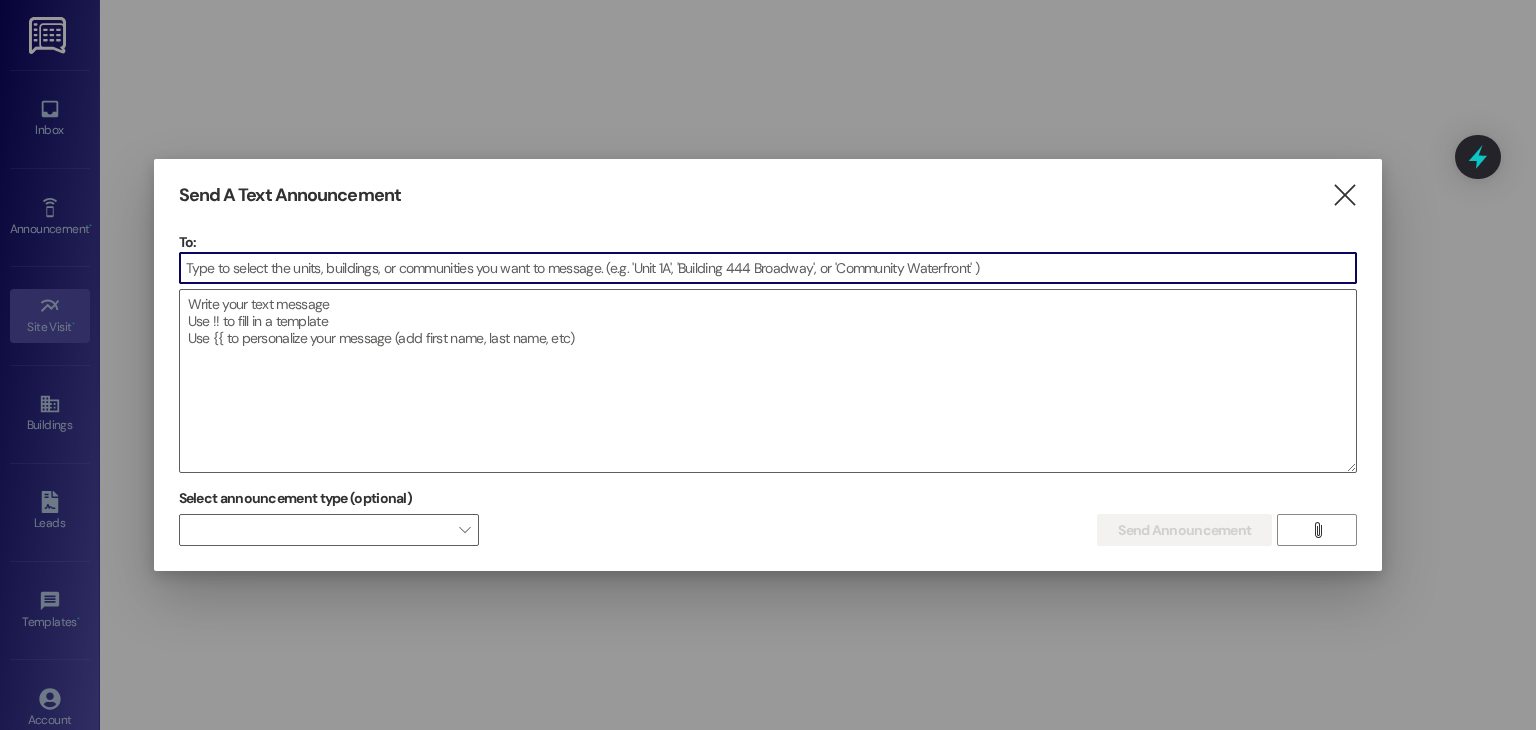 click at bounding box center [768, 268] 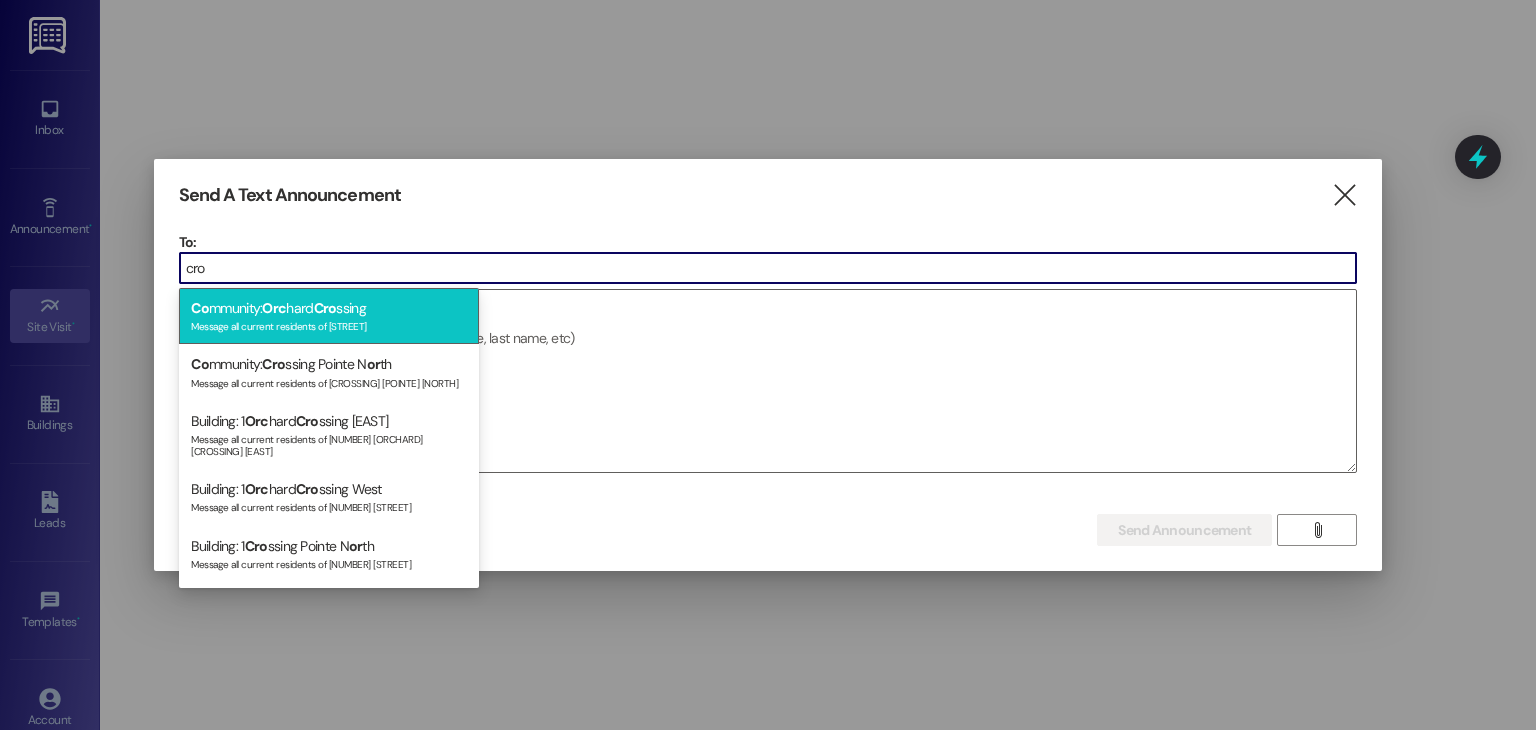 type on "cro" 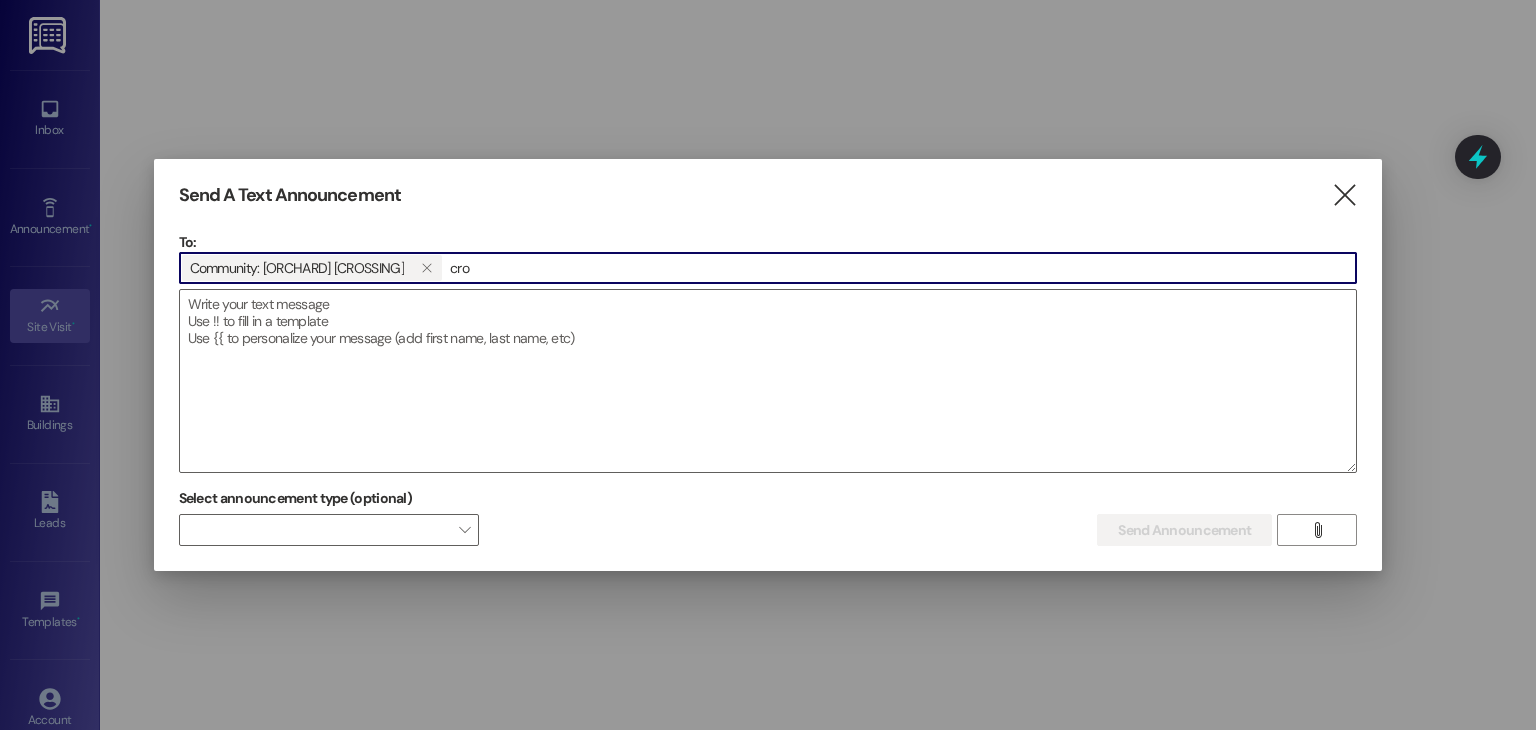 type 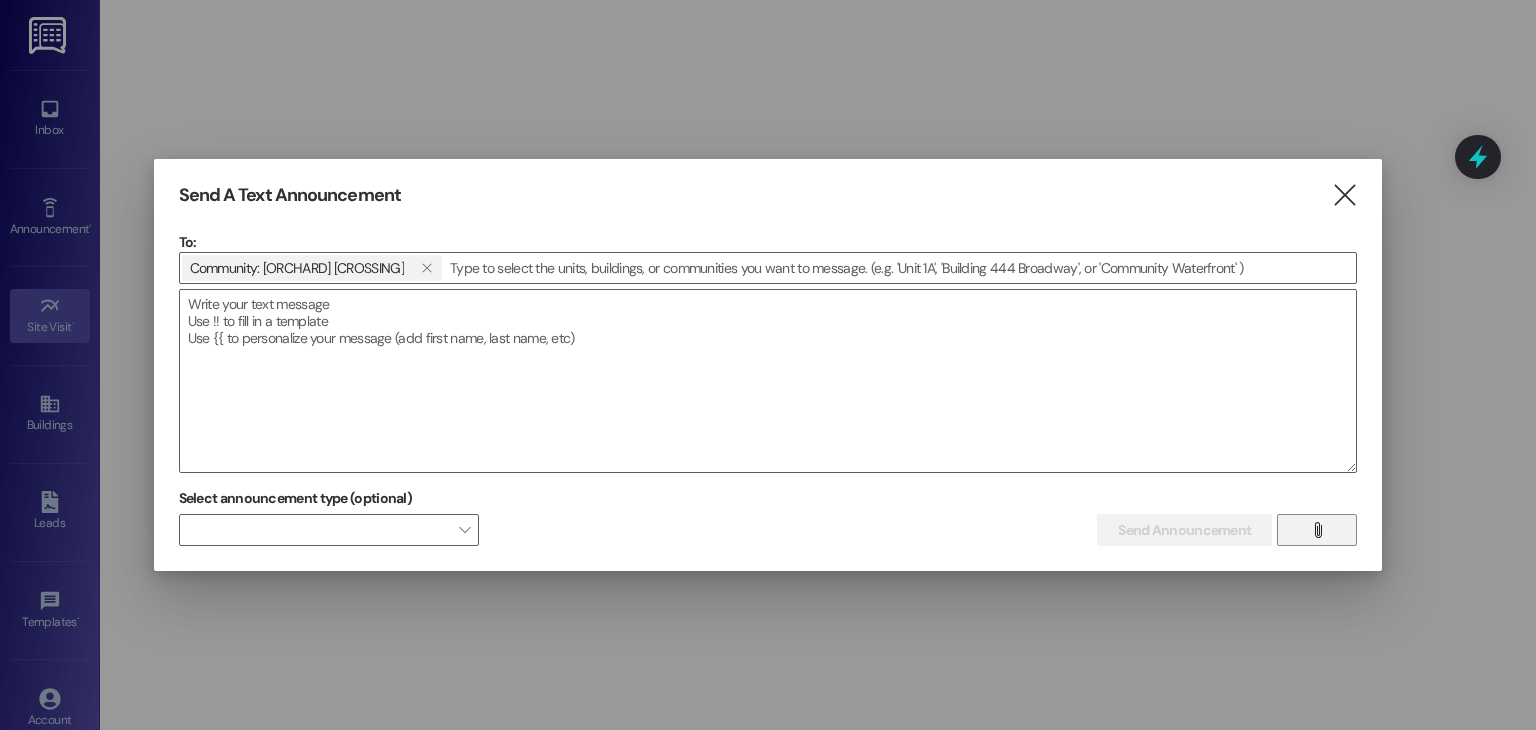 click on "" at bounding box center (1317, 530) 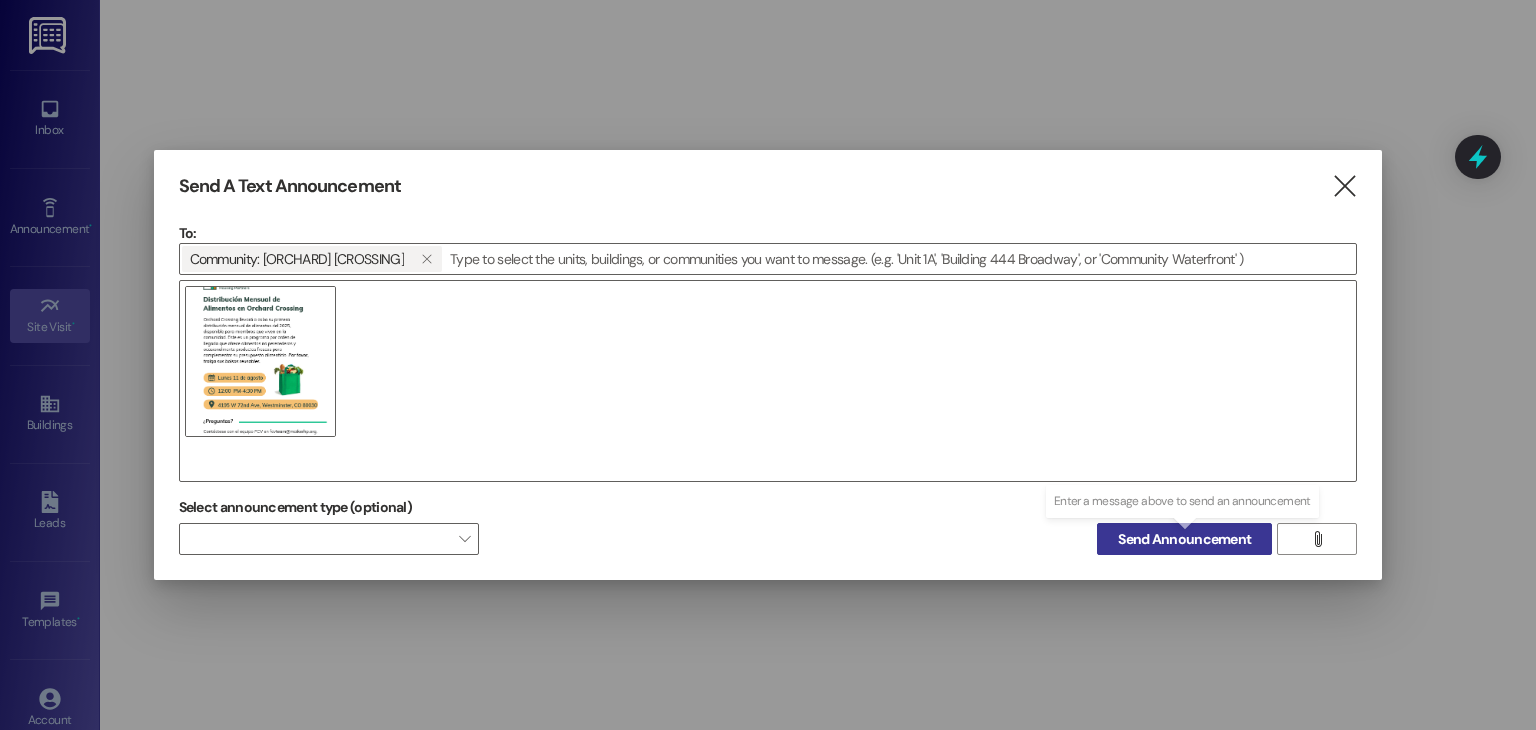 click on "Send Announcement" at bounding box center [1184, 539] 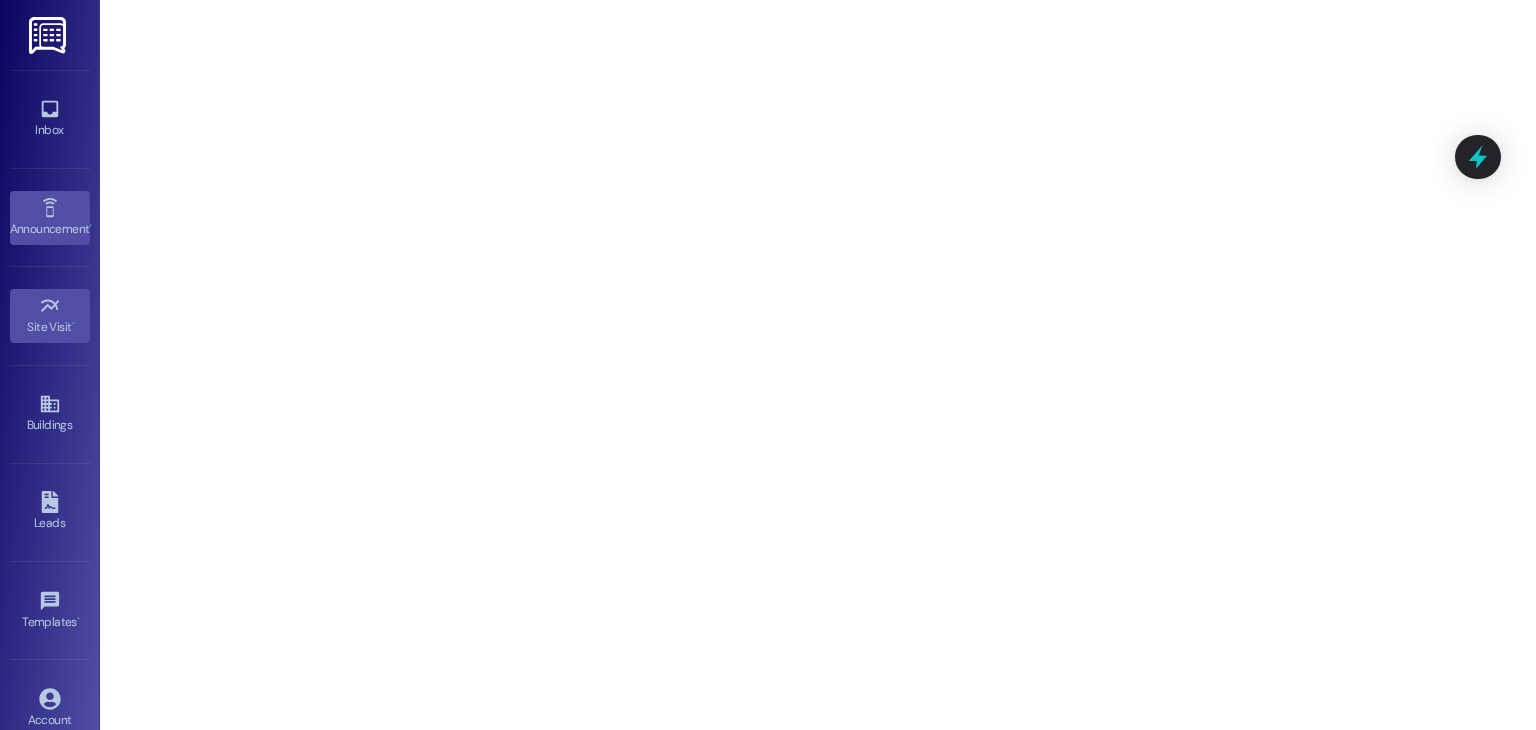 click on "Announcement   •" at bounding box center [50, 229] 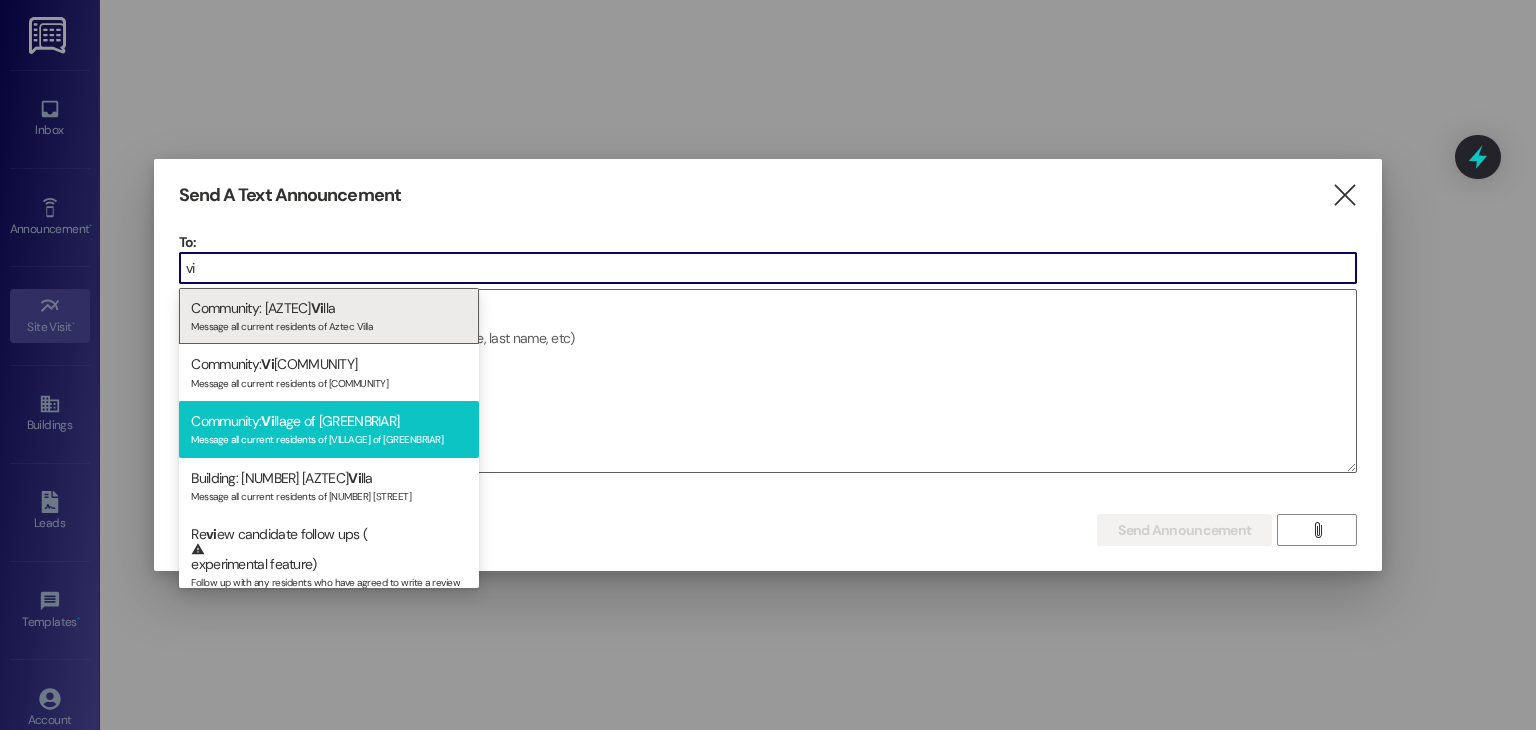 type on "vi" 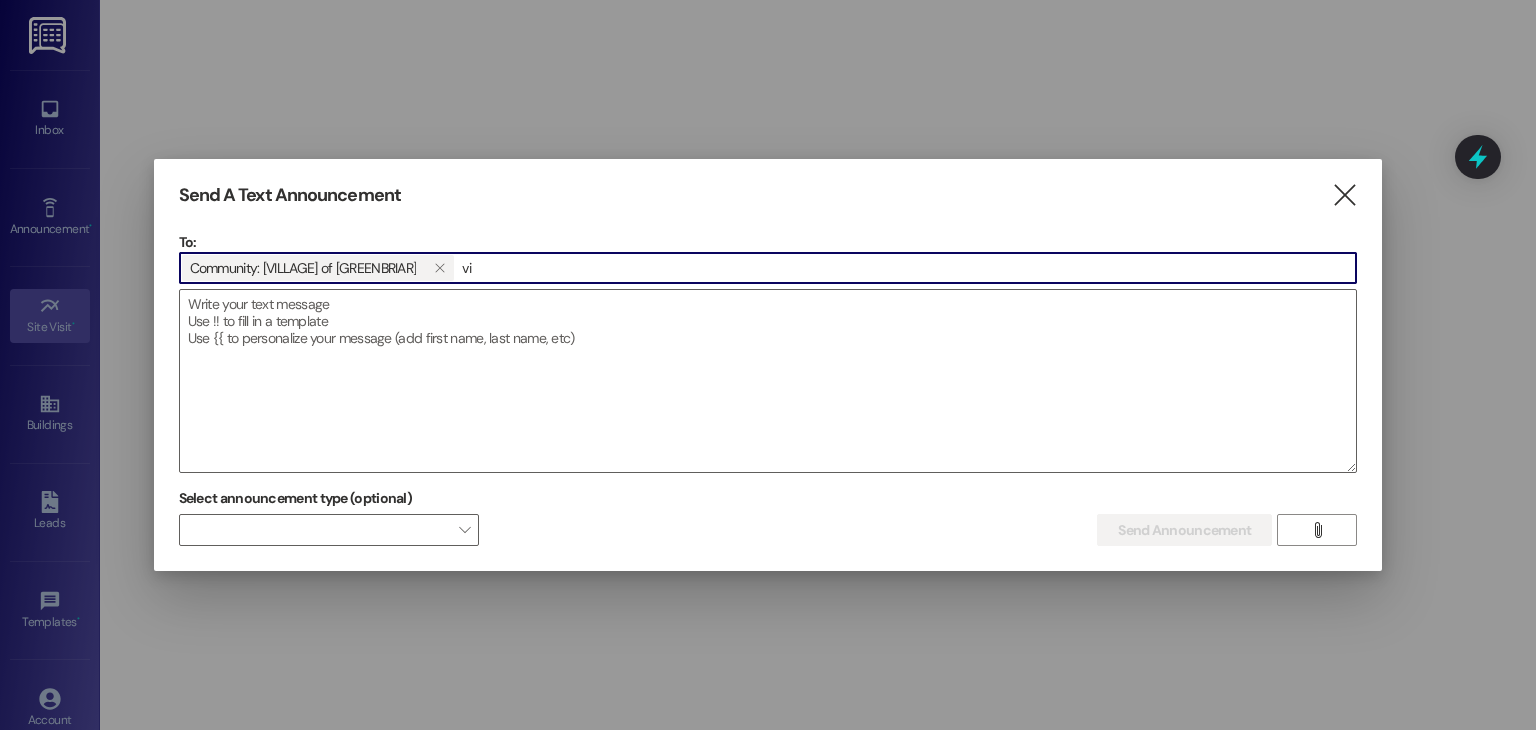 type 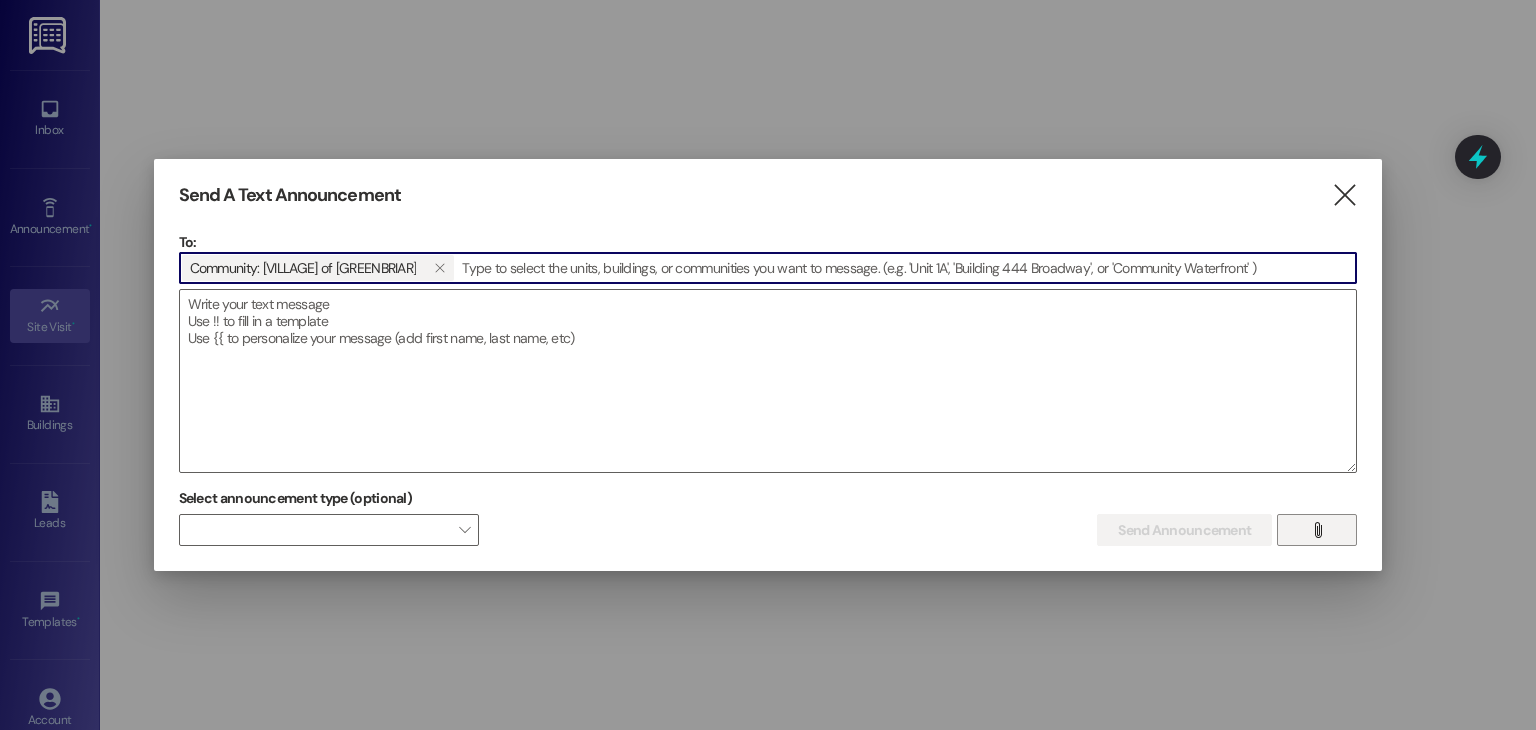 click on "" at bounding box center [1317, 530] 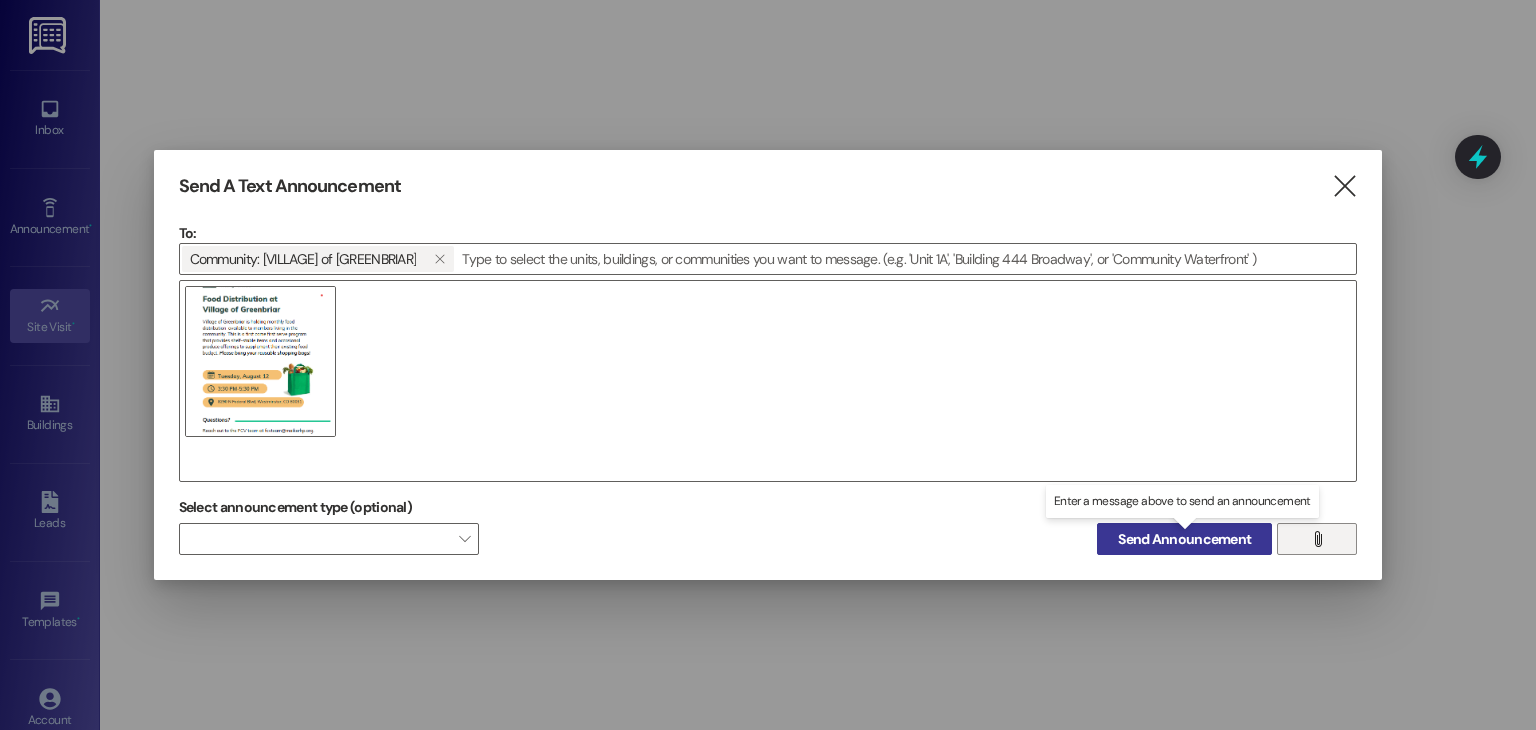 click on "Send Announcement" at bounding box center [1184, 539] 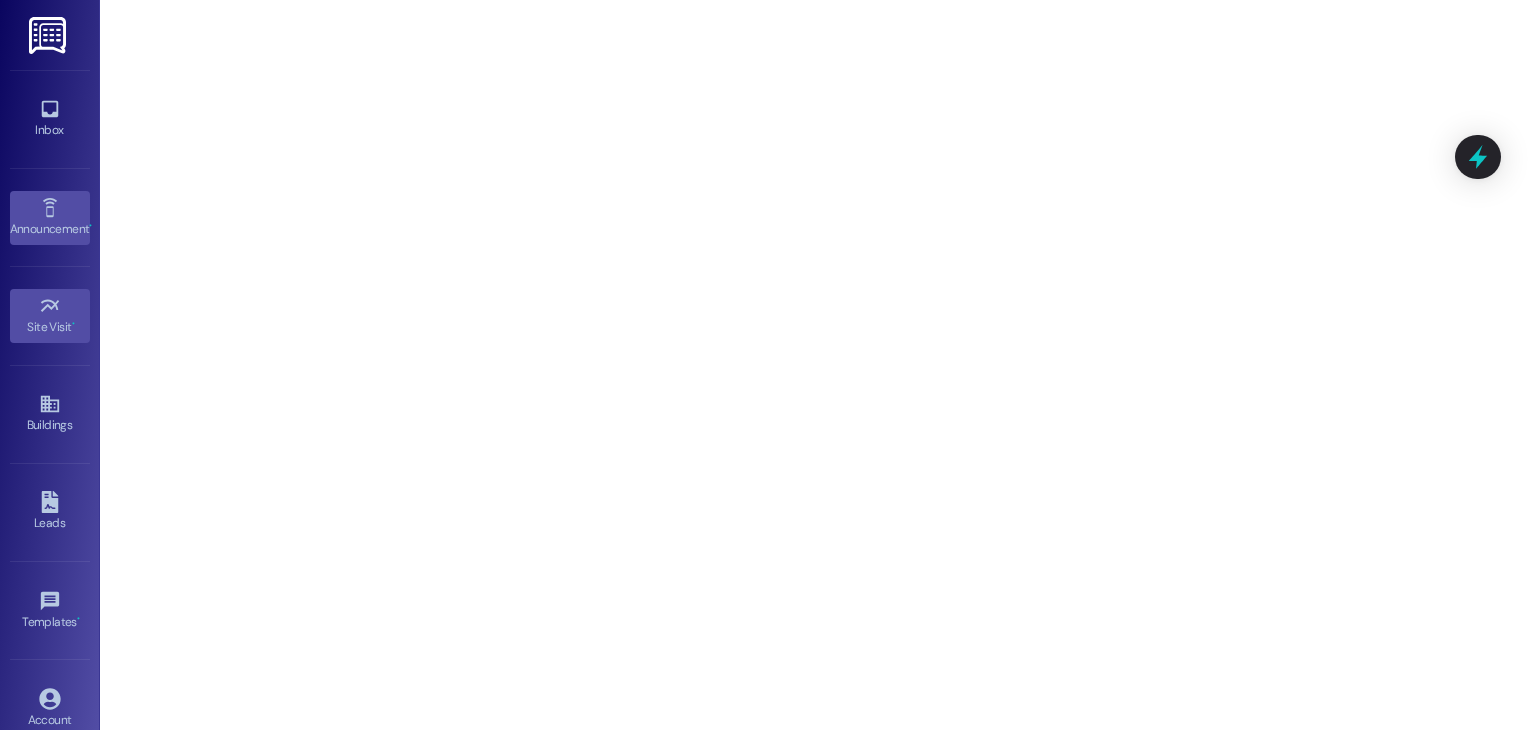 click on "Announcement   •" at bounding box center (50, 229) 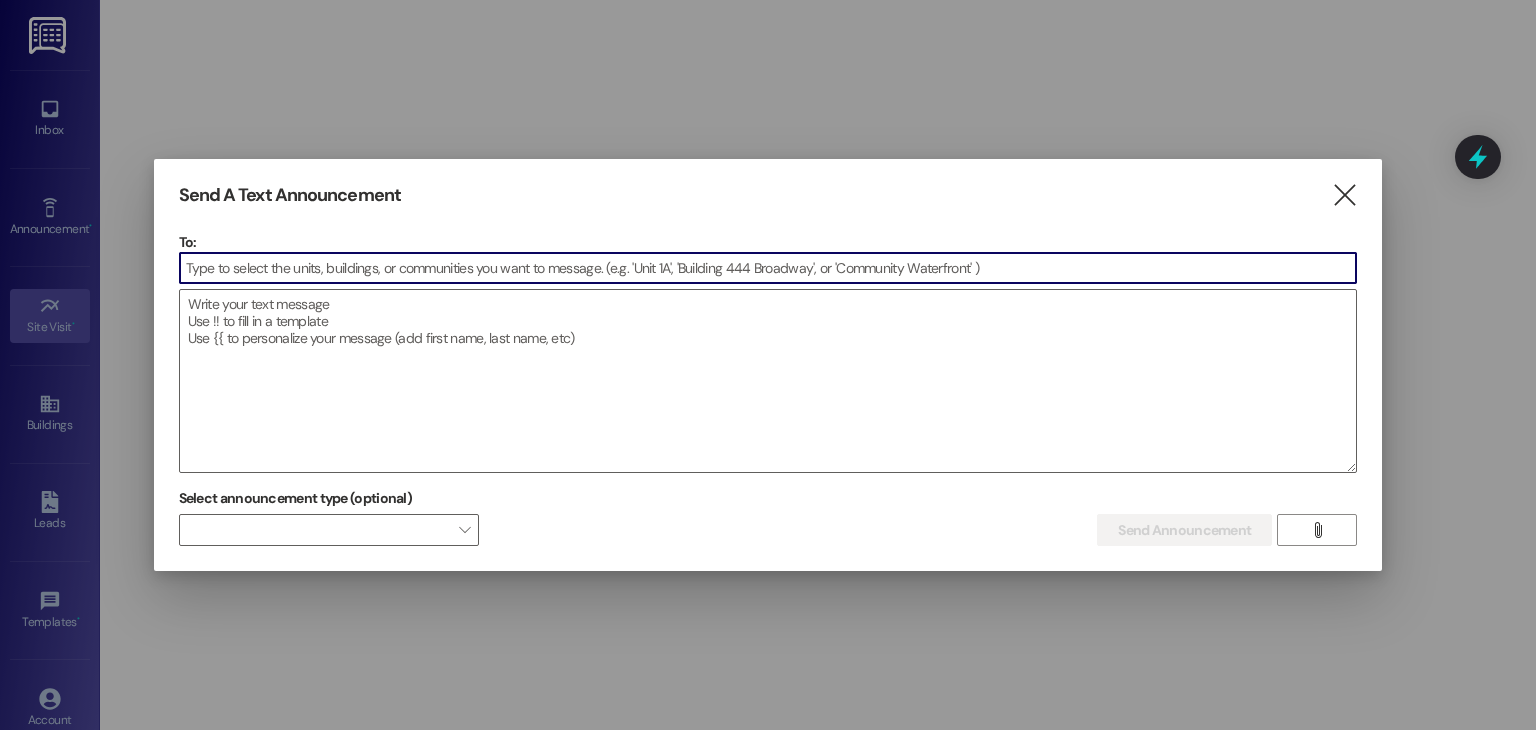 click at bounding box center (768, 268) 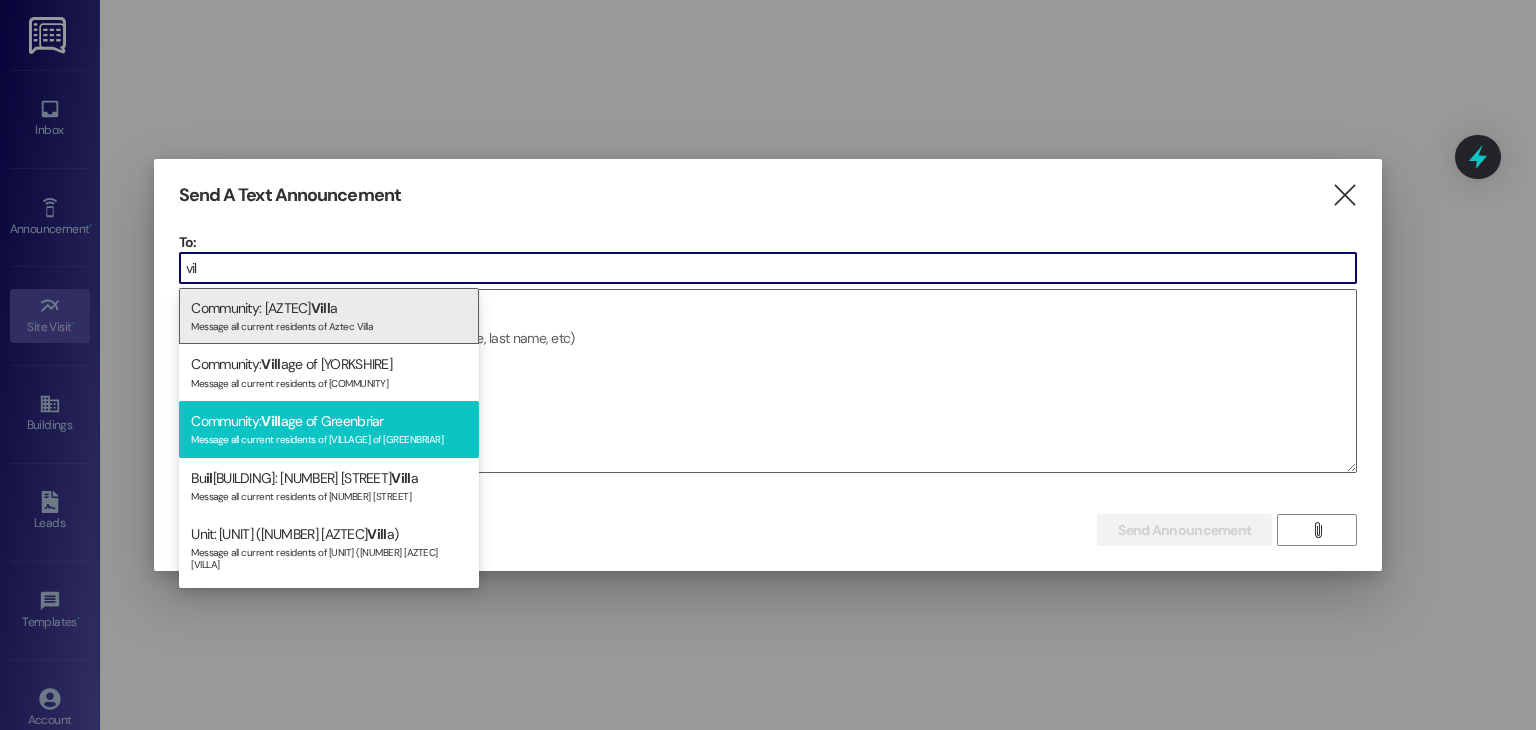 type on "vil" 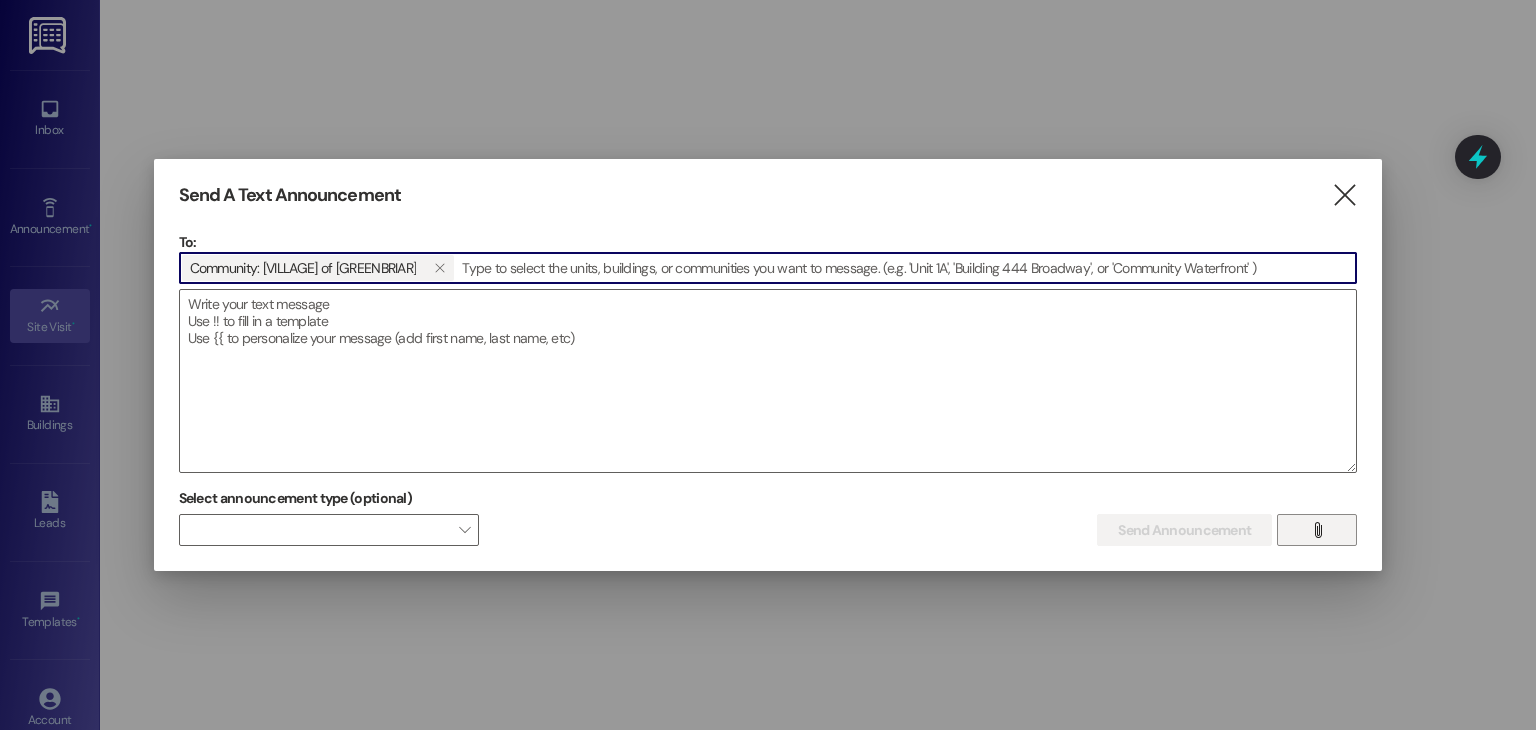 click on "" at bounding box center (1317, 530) 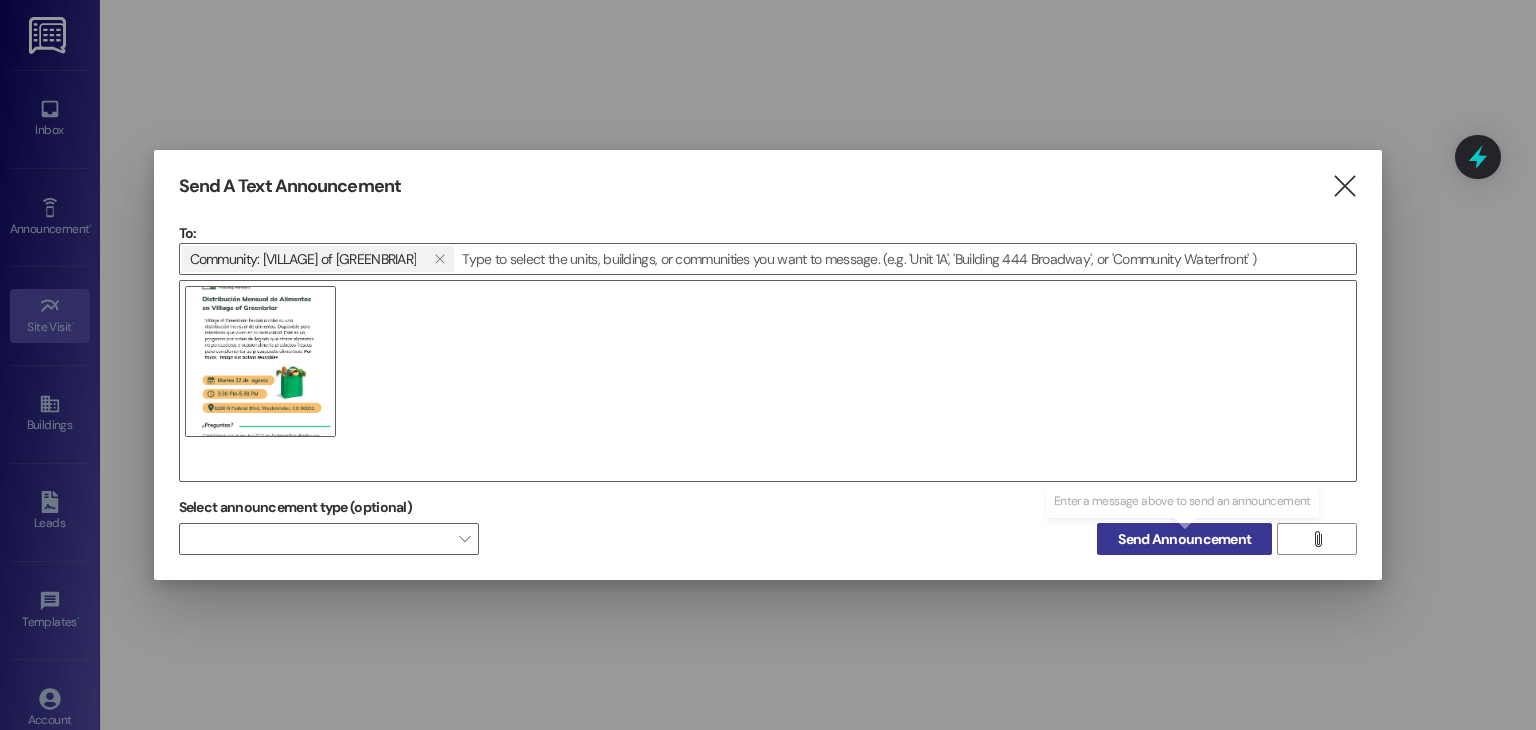 click on "Send Announcement" at bounding box center [1184, 539] 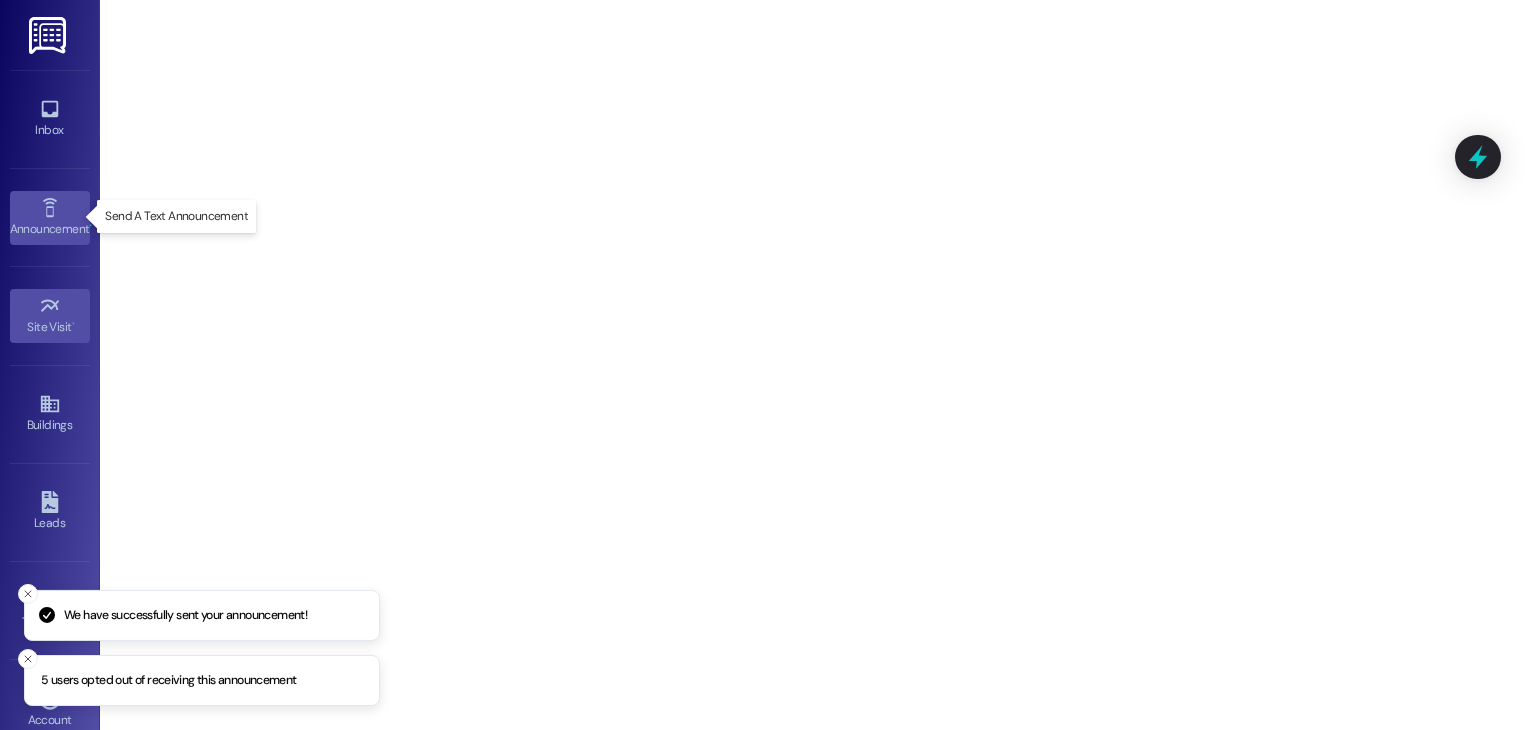 click on "Announcement   •" at bounding box center [50, 229] 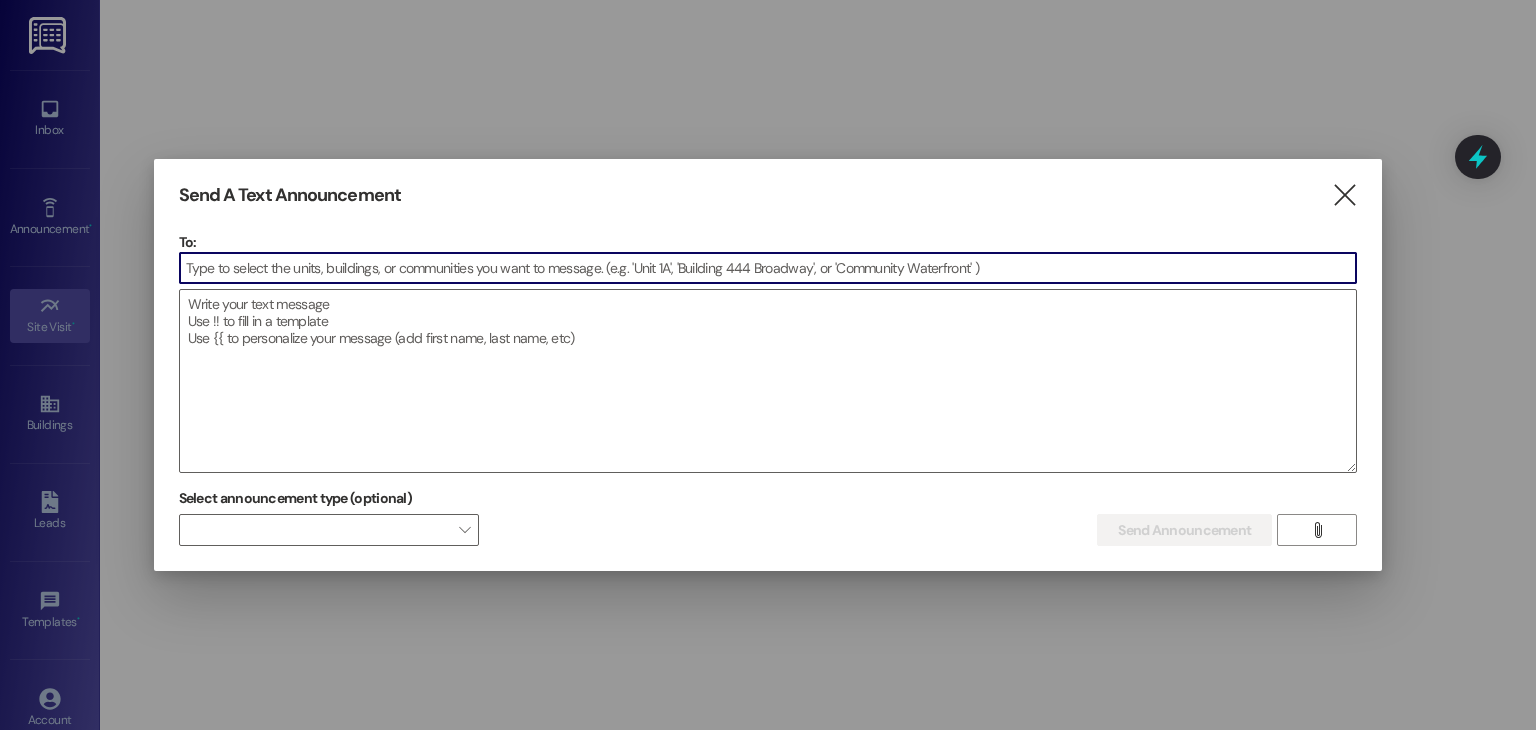click at bounding box center [768, 268] 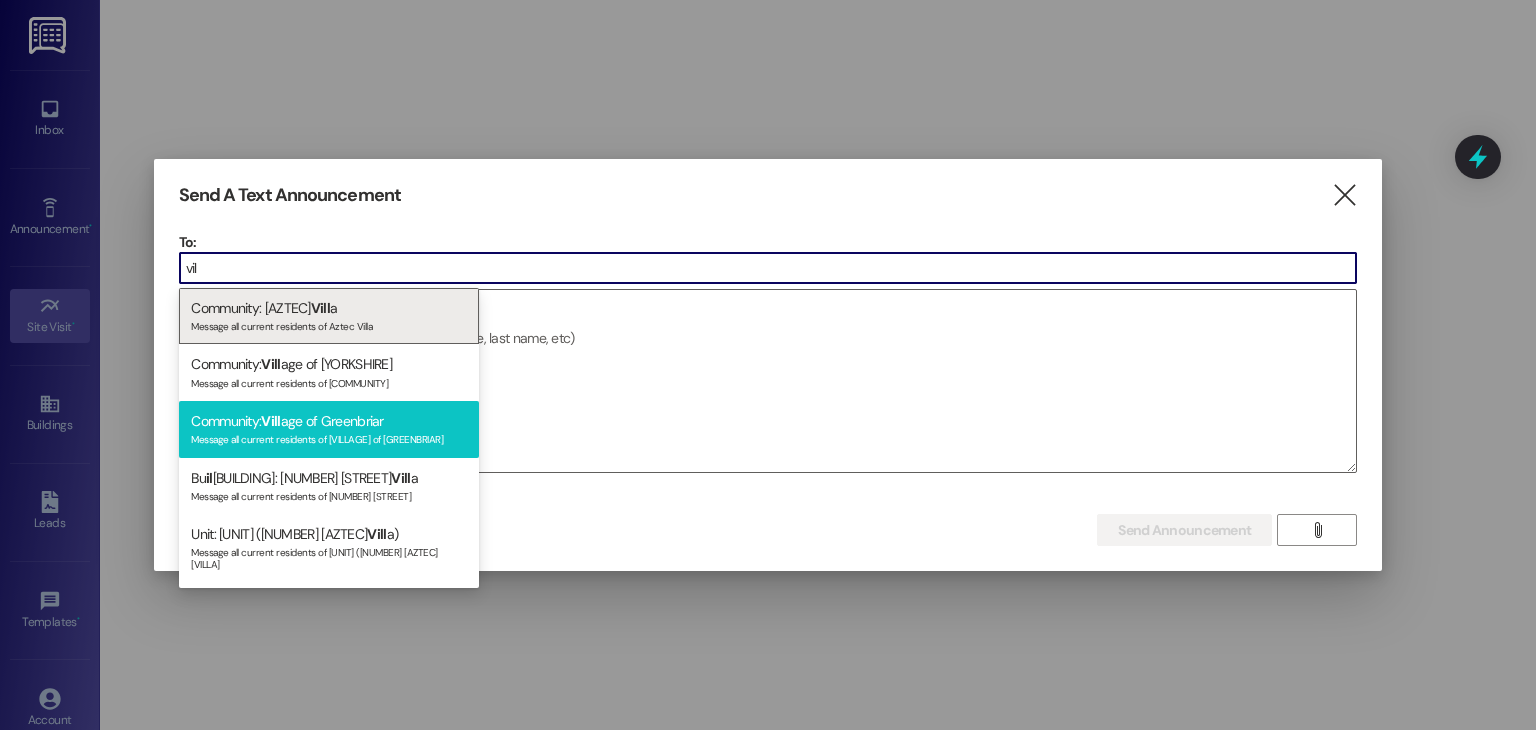 type on "vil" 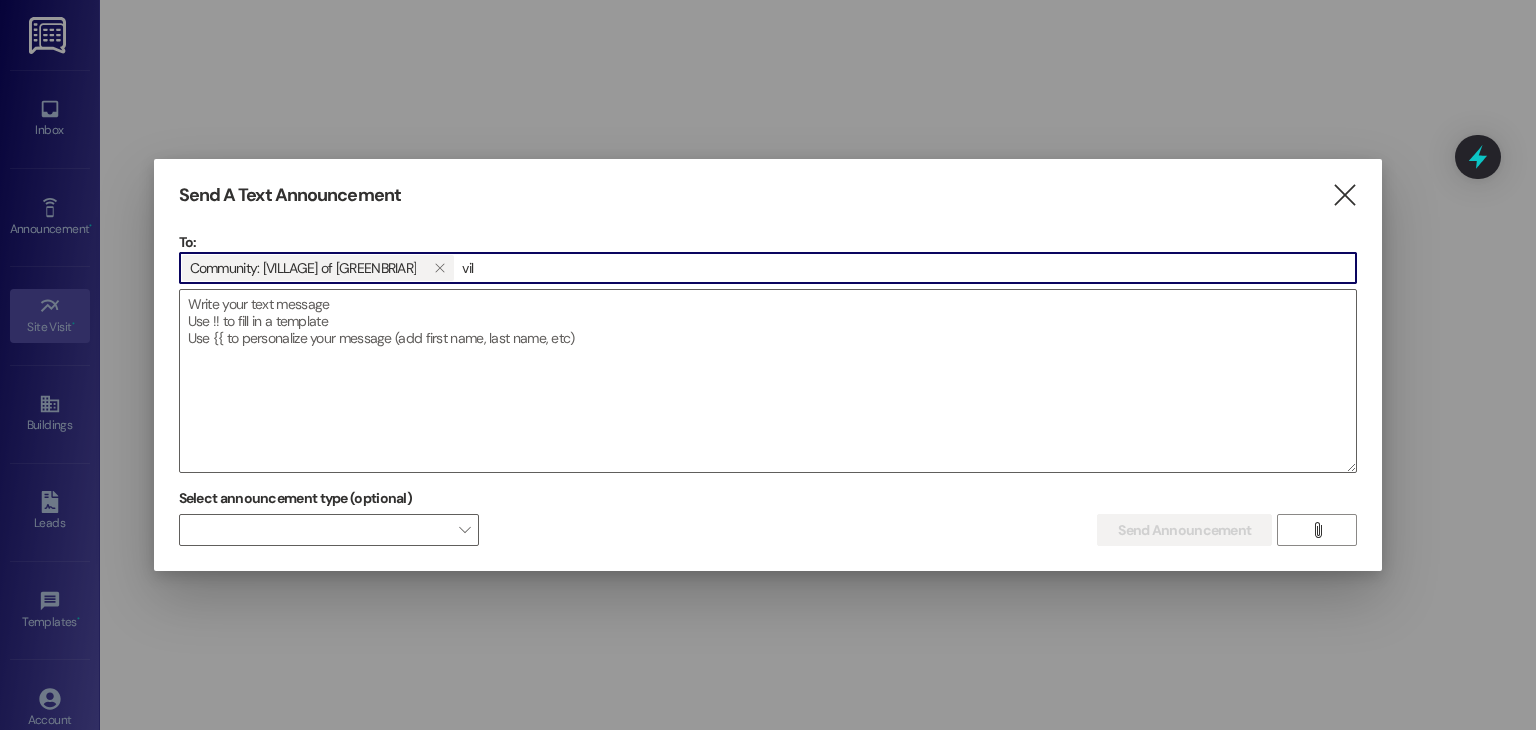 type 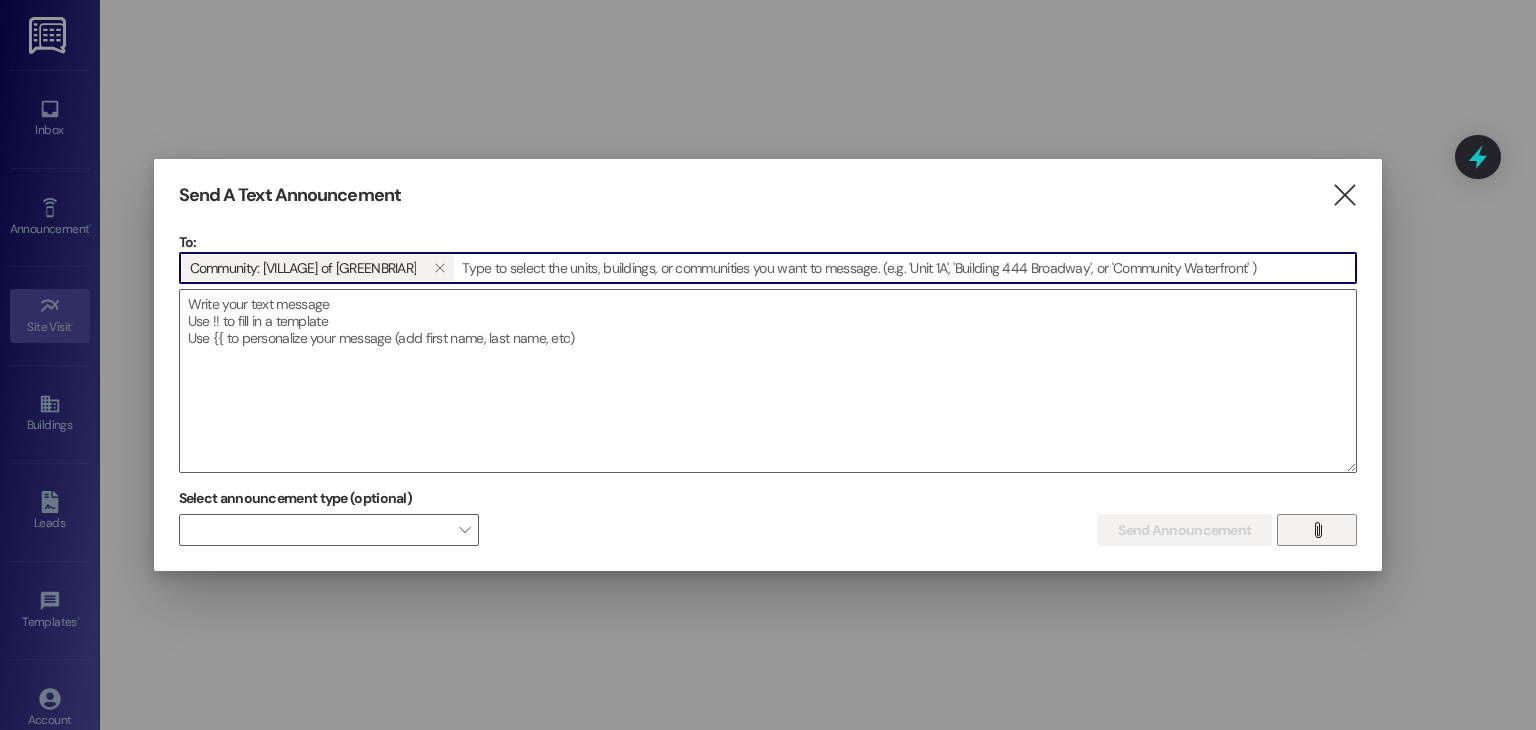 click on "" at bounding box center [1317, 530] 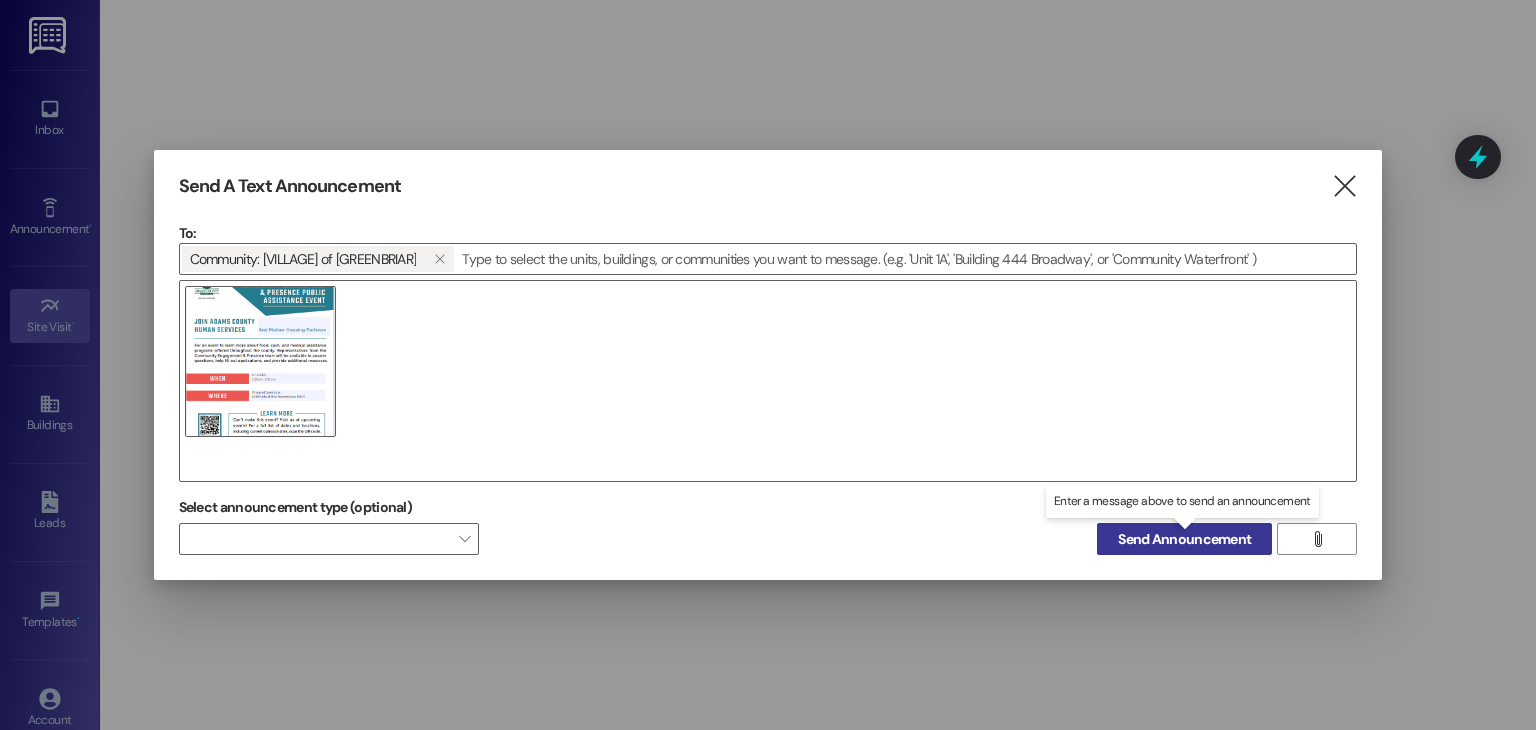 click on "Send Announcement" at bounding box center (1184, 539) 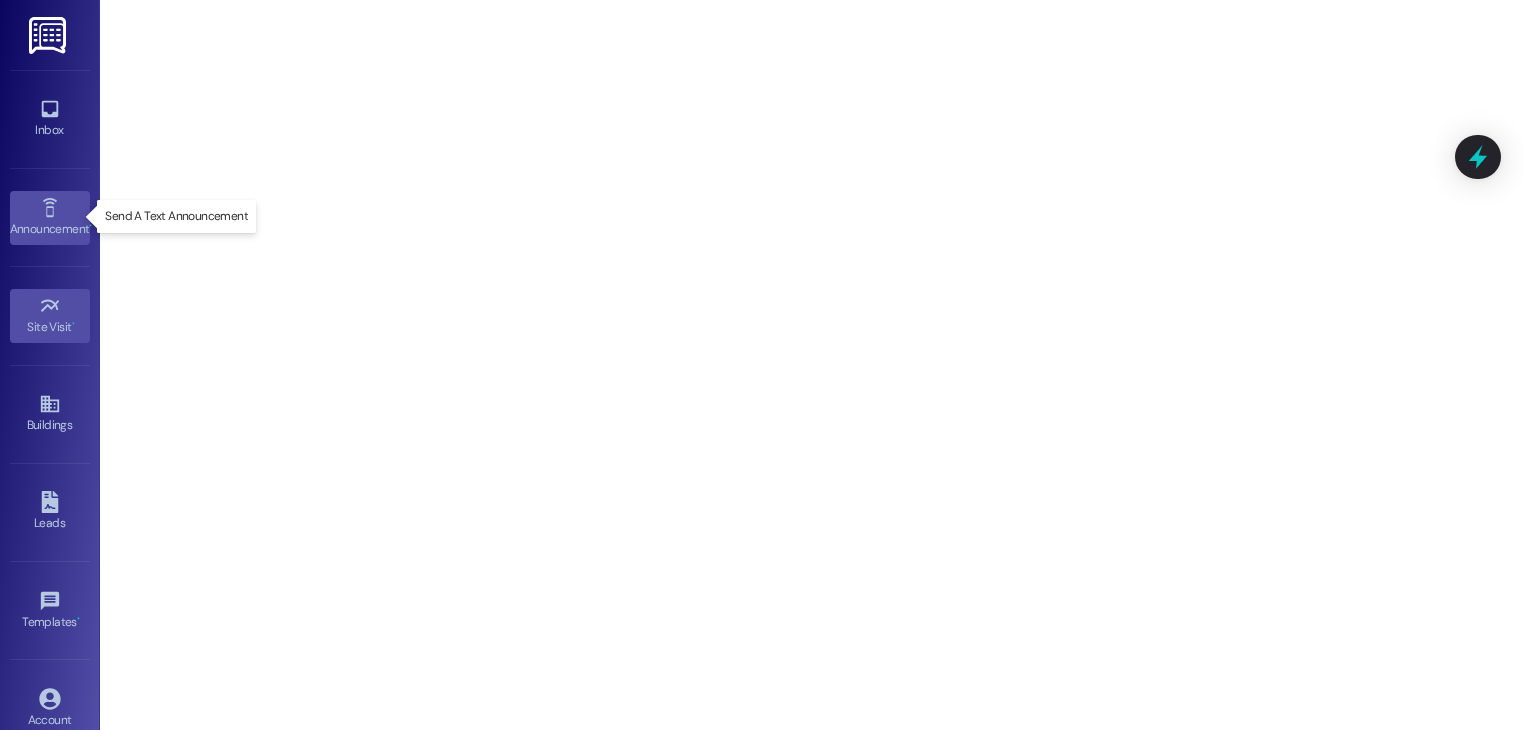 click on "Announcement   •" at bounding box center [50, 229] 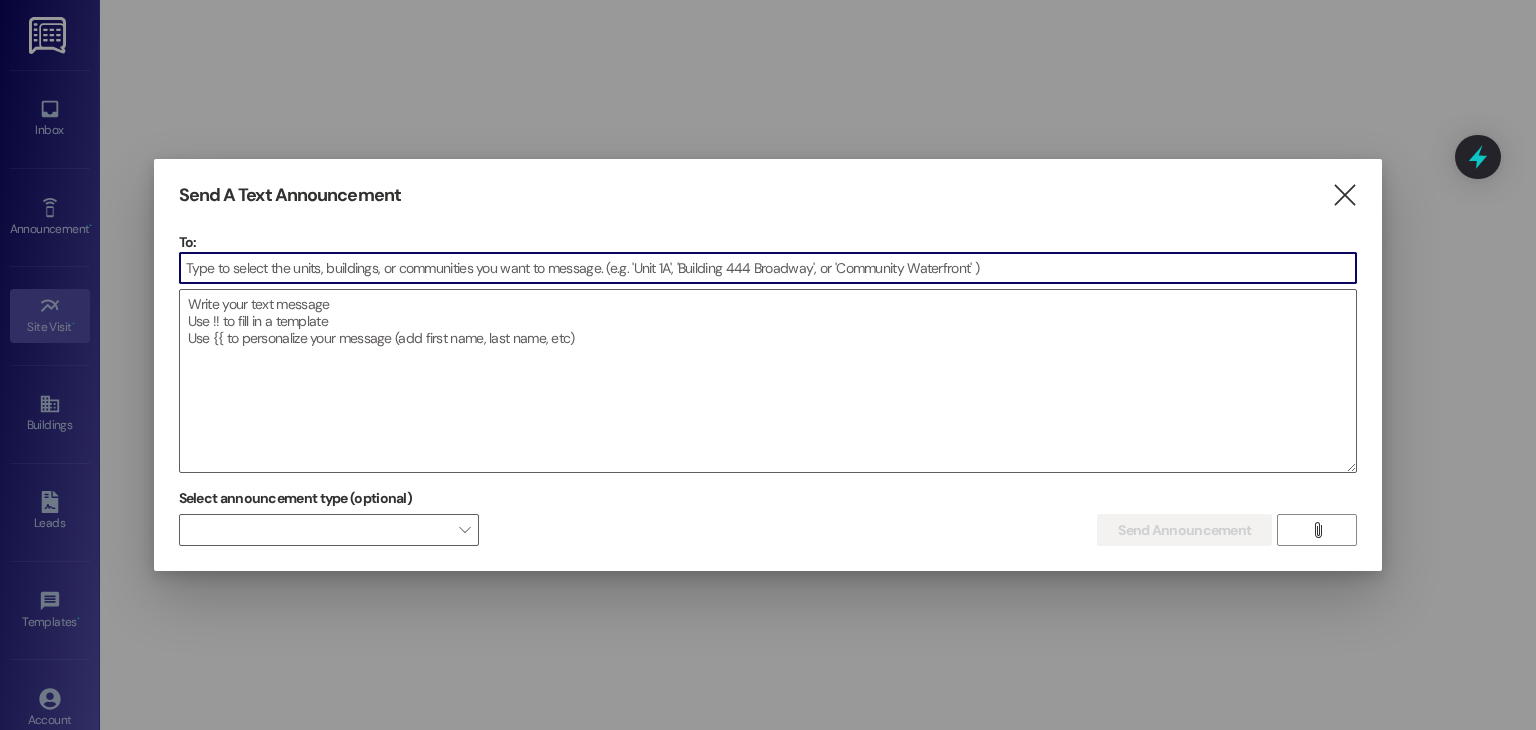 click at bounding box center [768, 268] 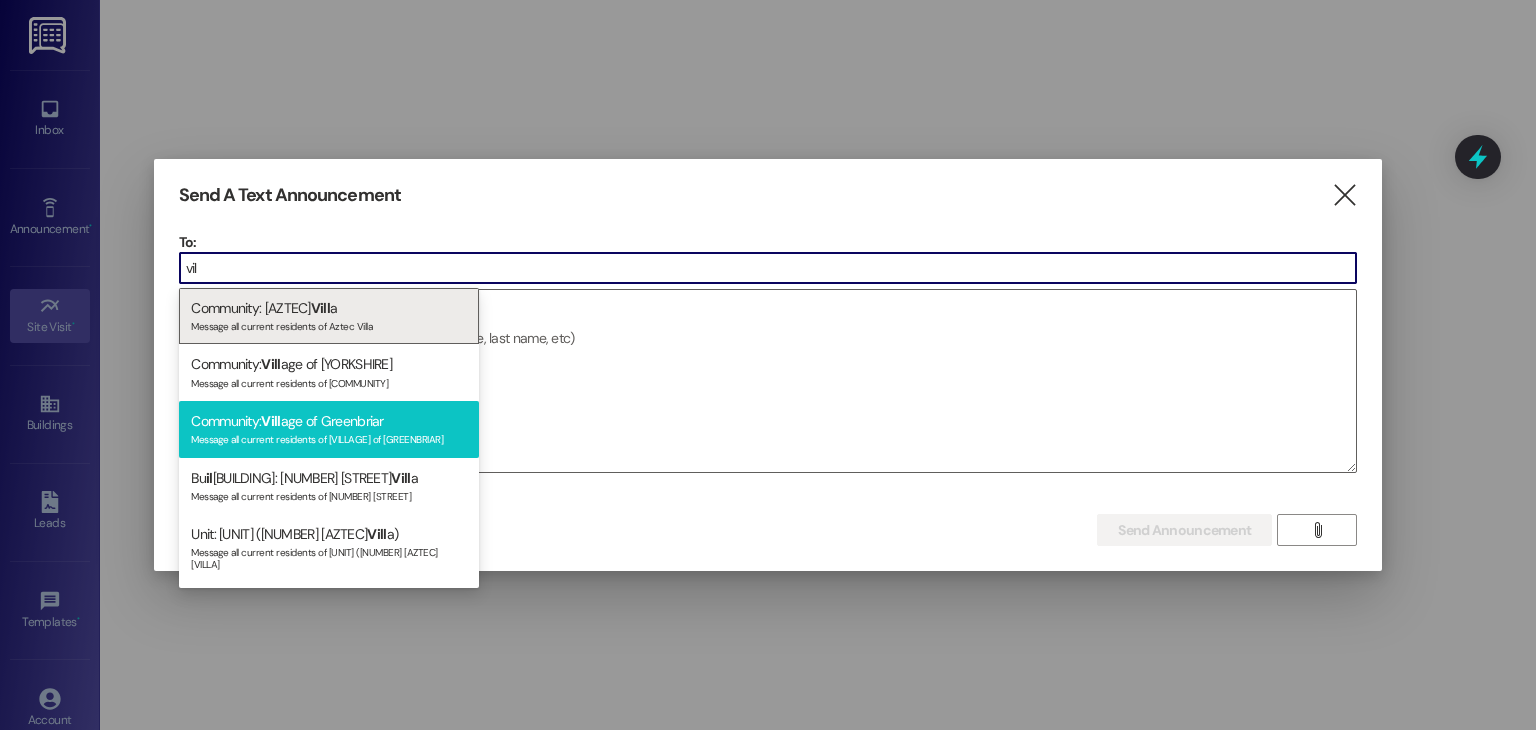 type on "vil" 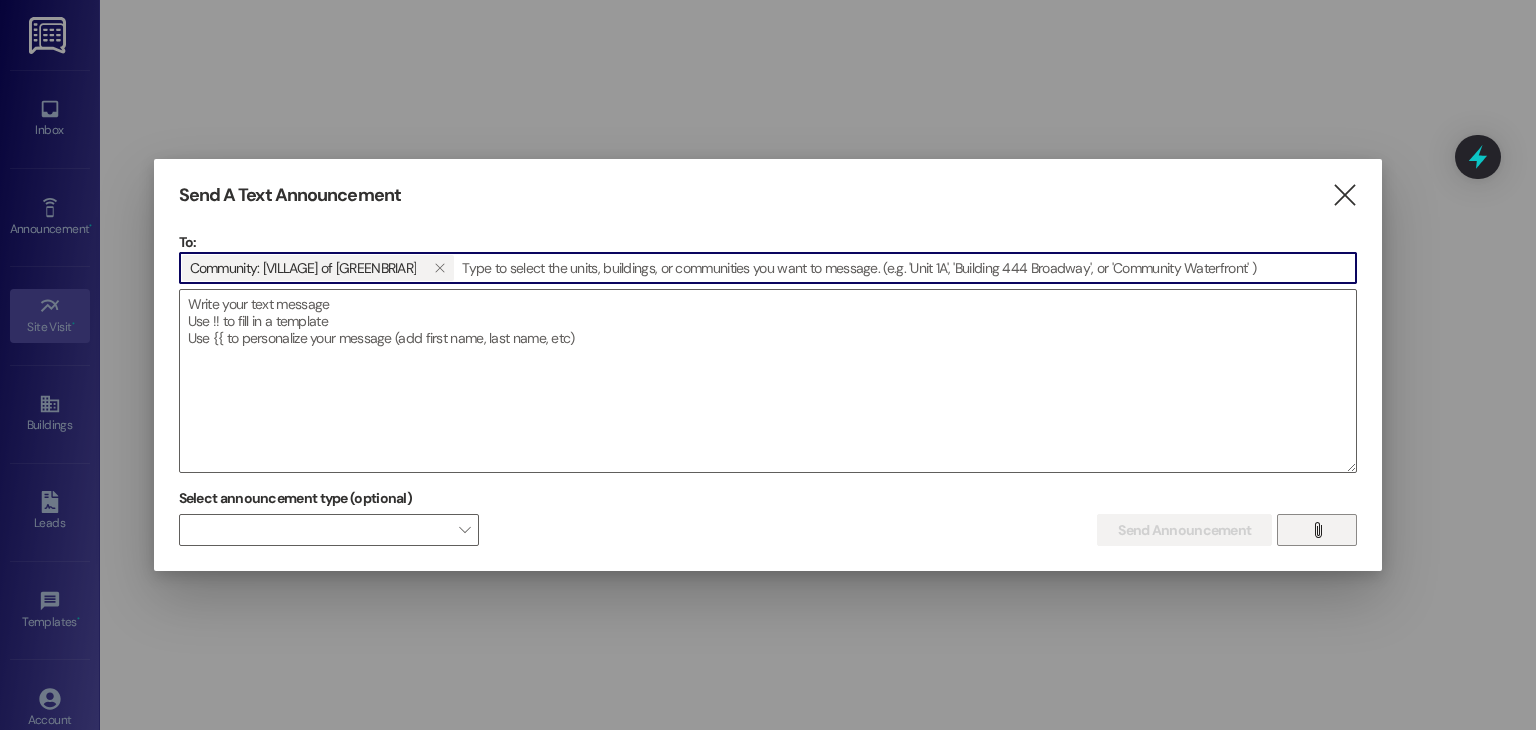 click on "" at bounding box center [1317, 530] 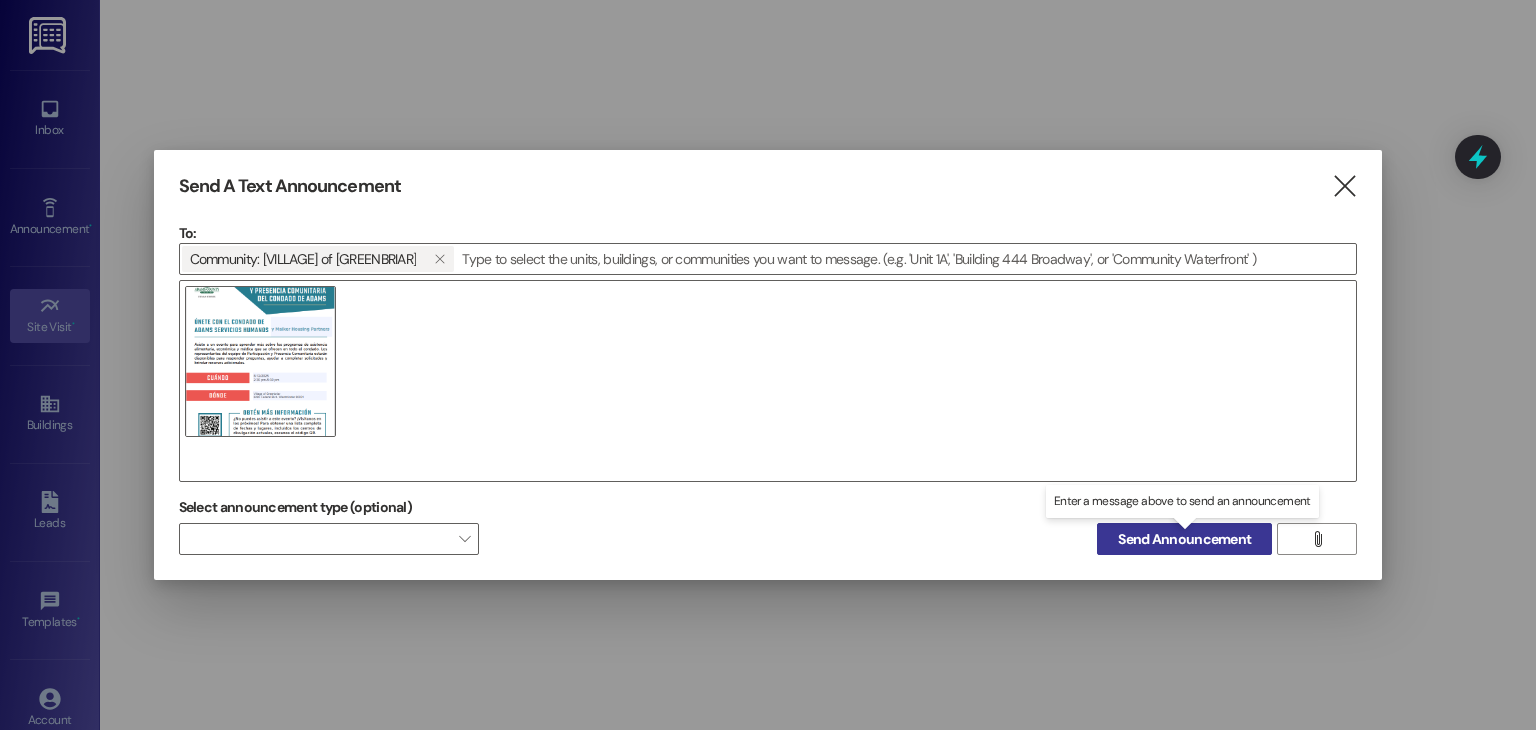 click on "Send Announcement" at bounding box center [1184, 539] 